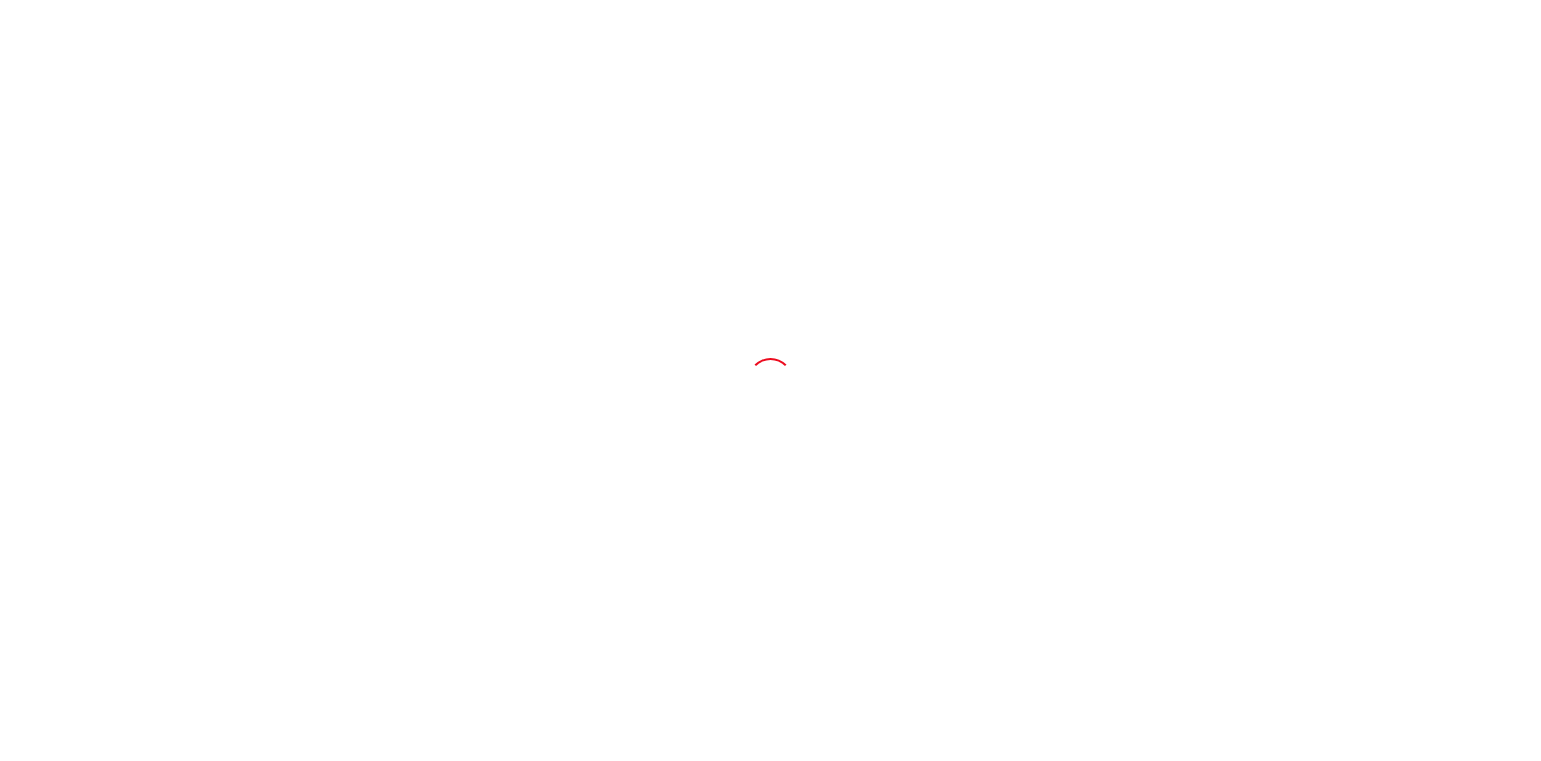 scroll, scrollTop: 0, scrollLeft: 0, axis: both 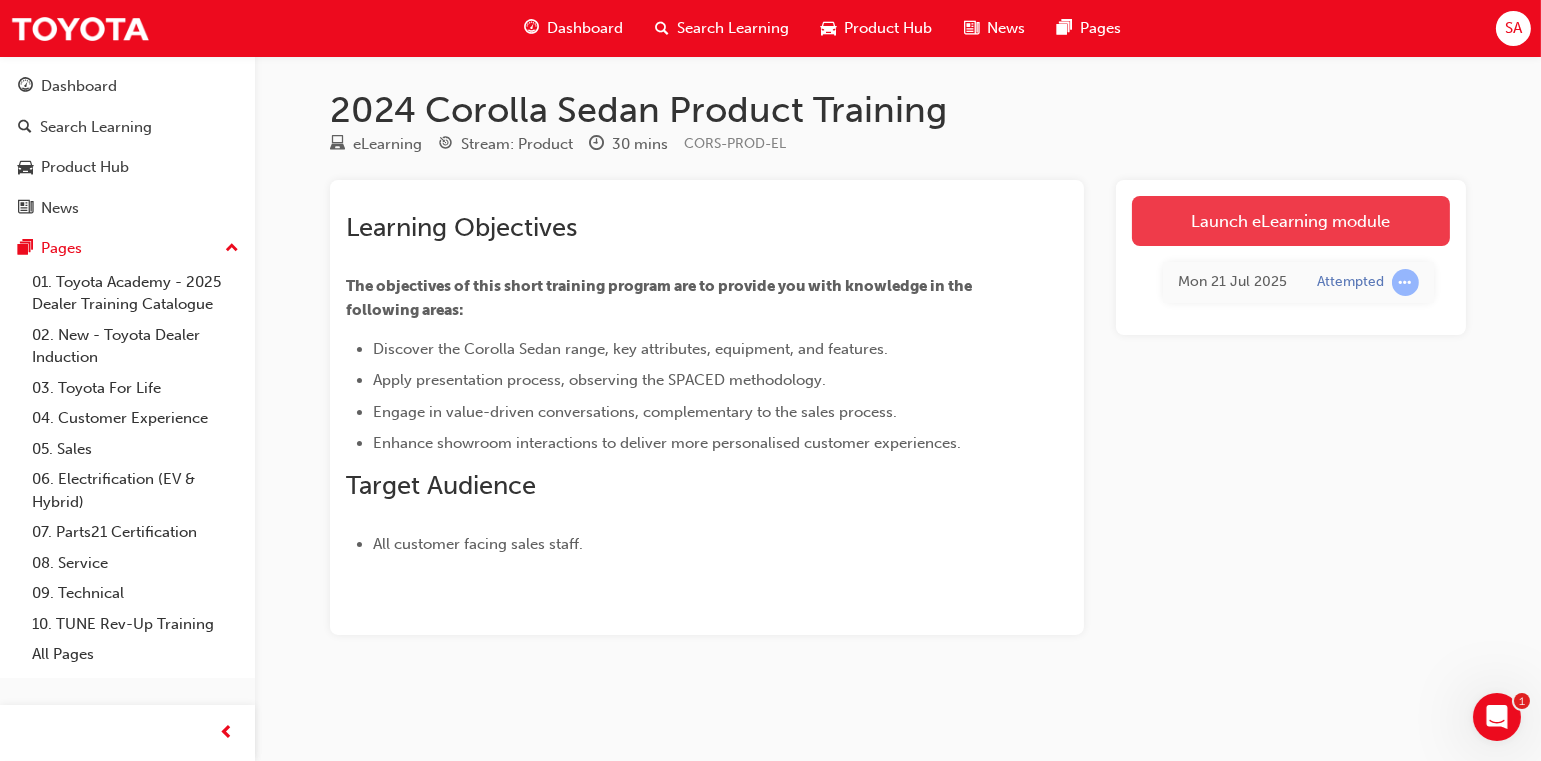 click on "Launch eLearning module" at bounding box center [1291, 221] 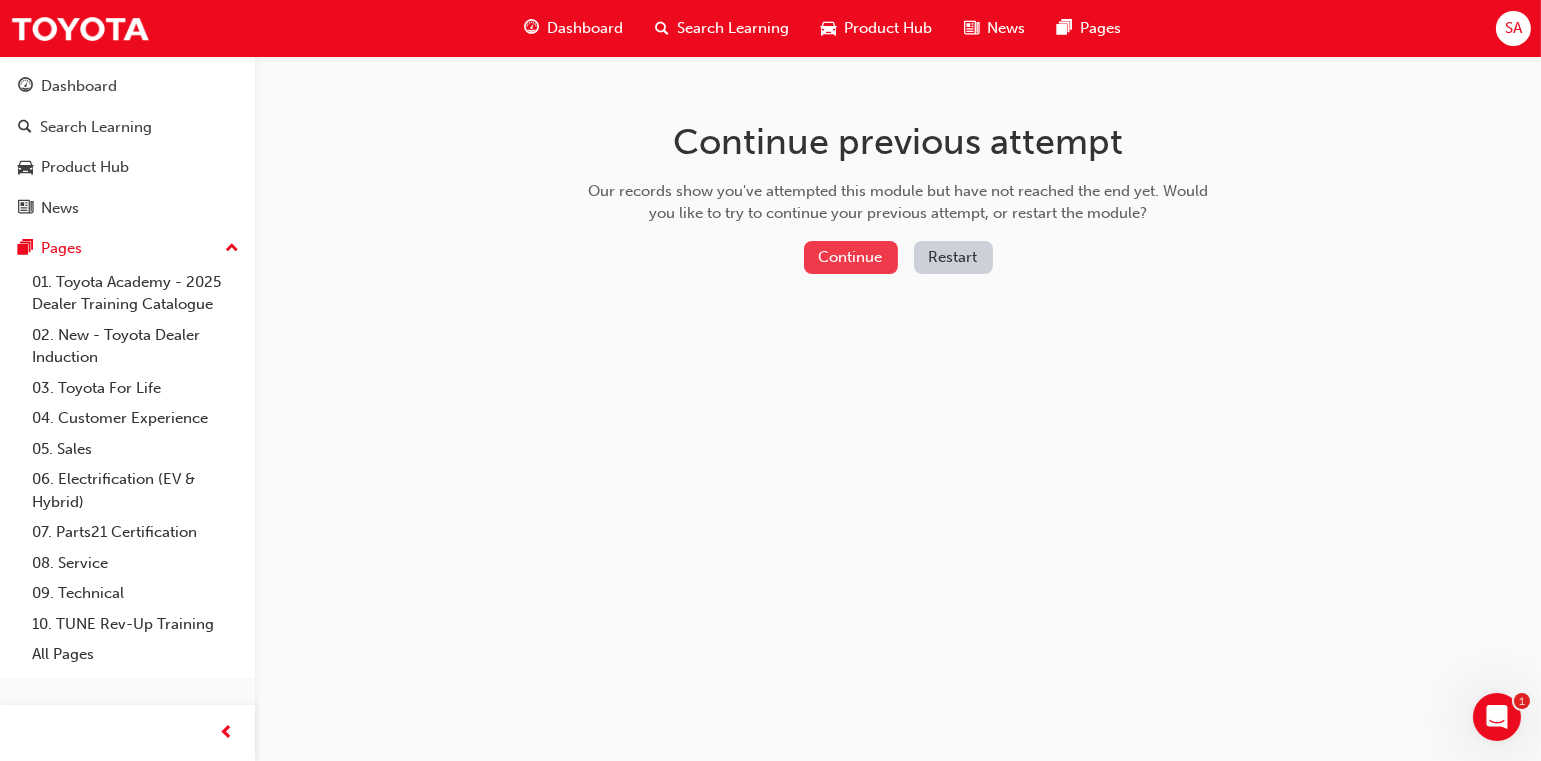 click on "Continue" at bounding box center [851, 257] 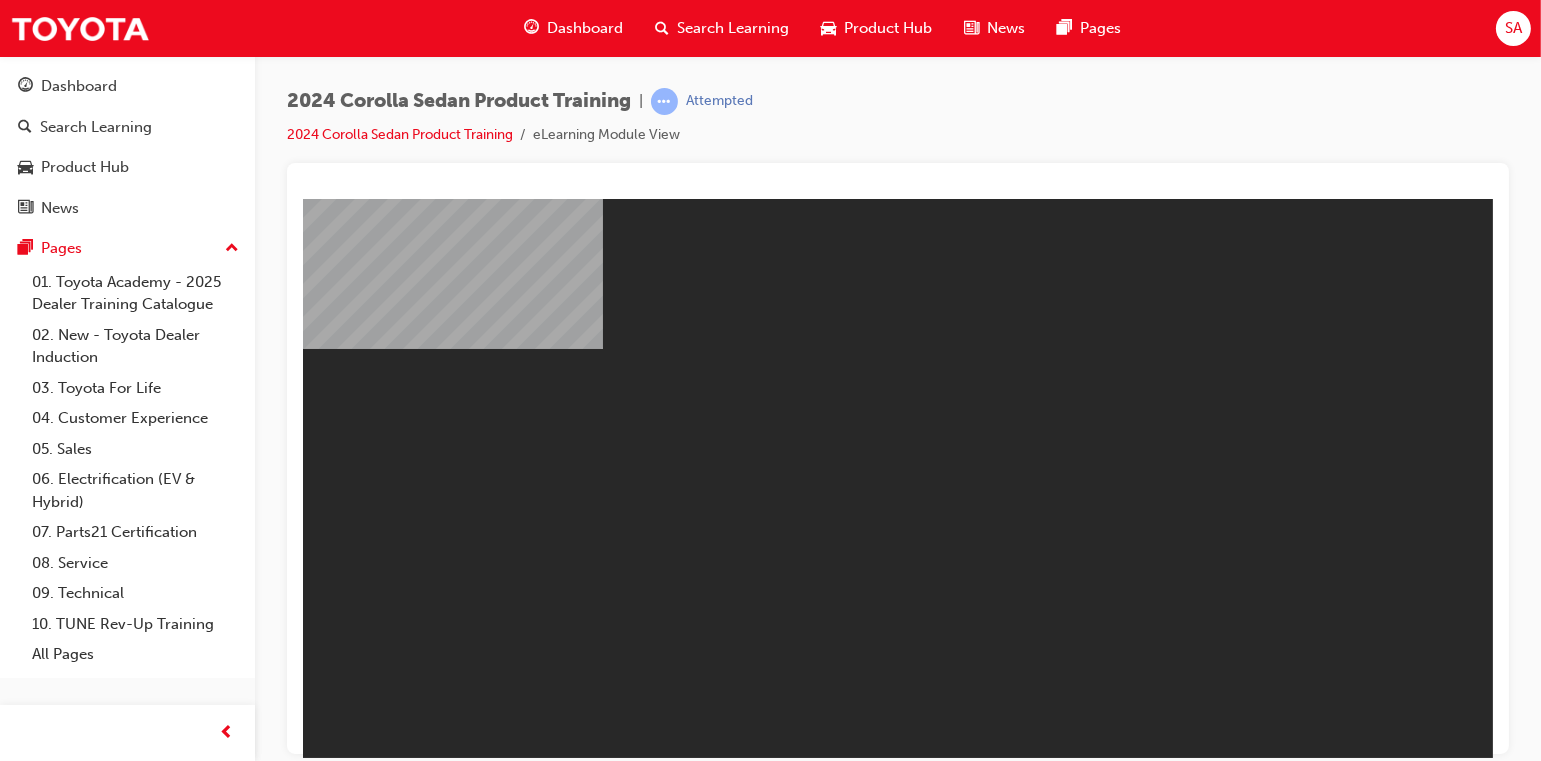 scroll, scrollTop: 0, scrollLeft: 0, axis: both 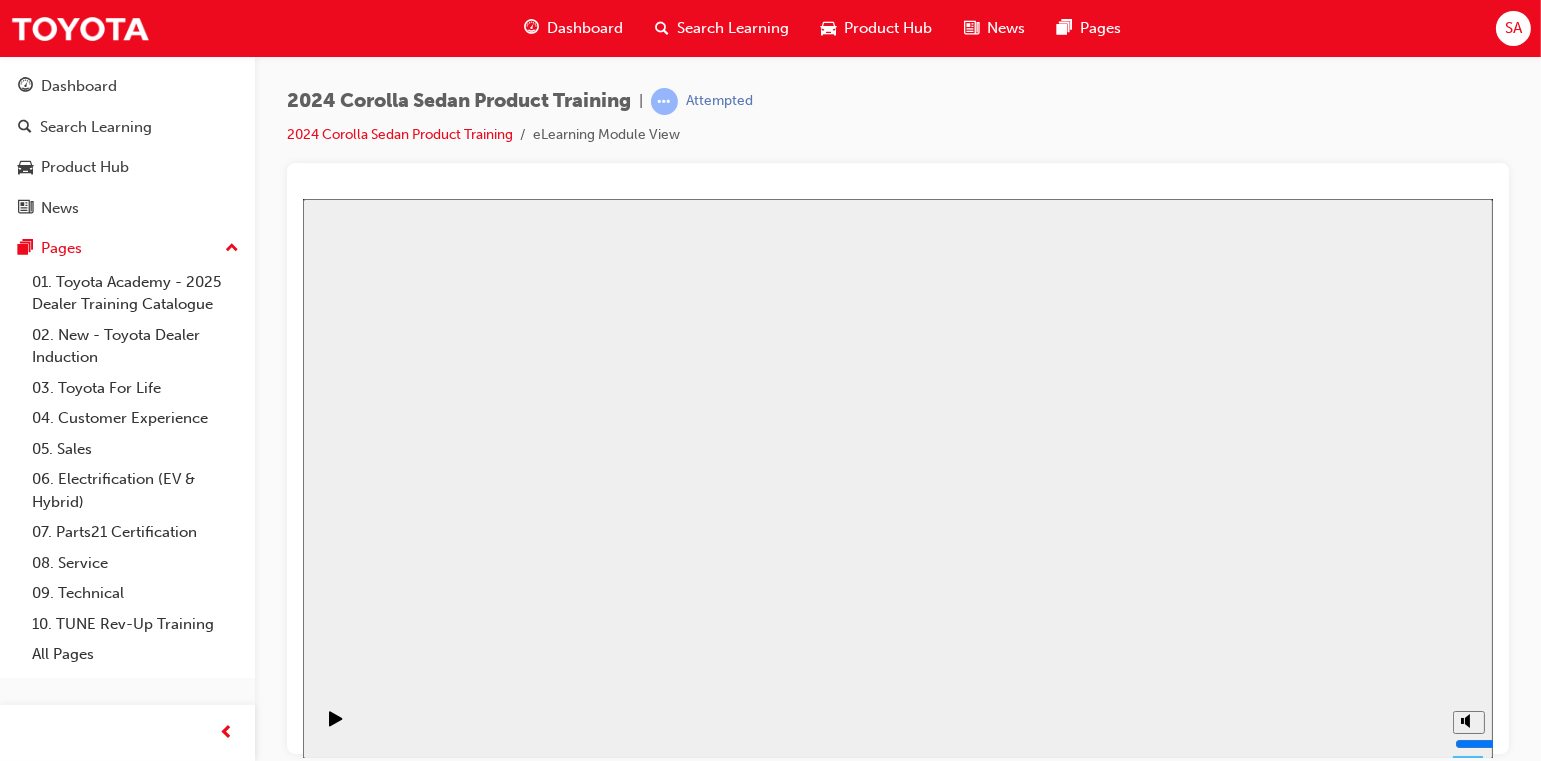 click on "Resume" at bounding box center [340, 1456] 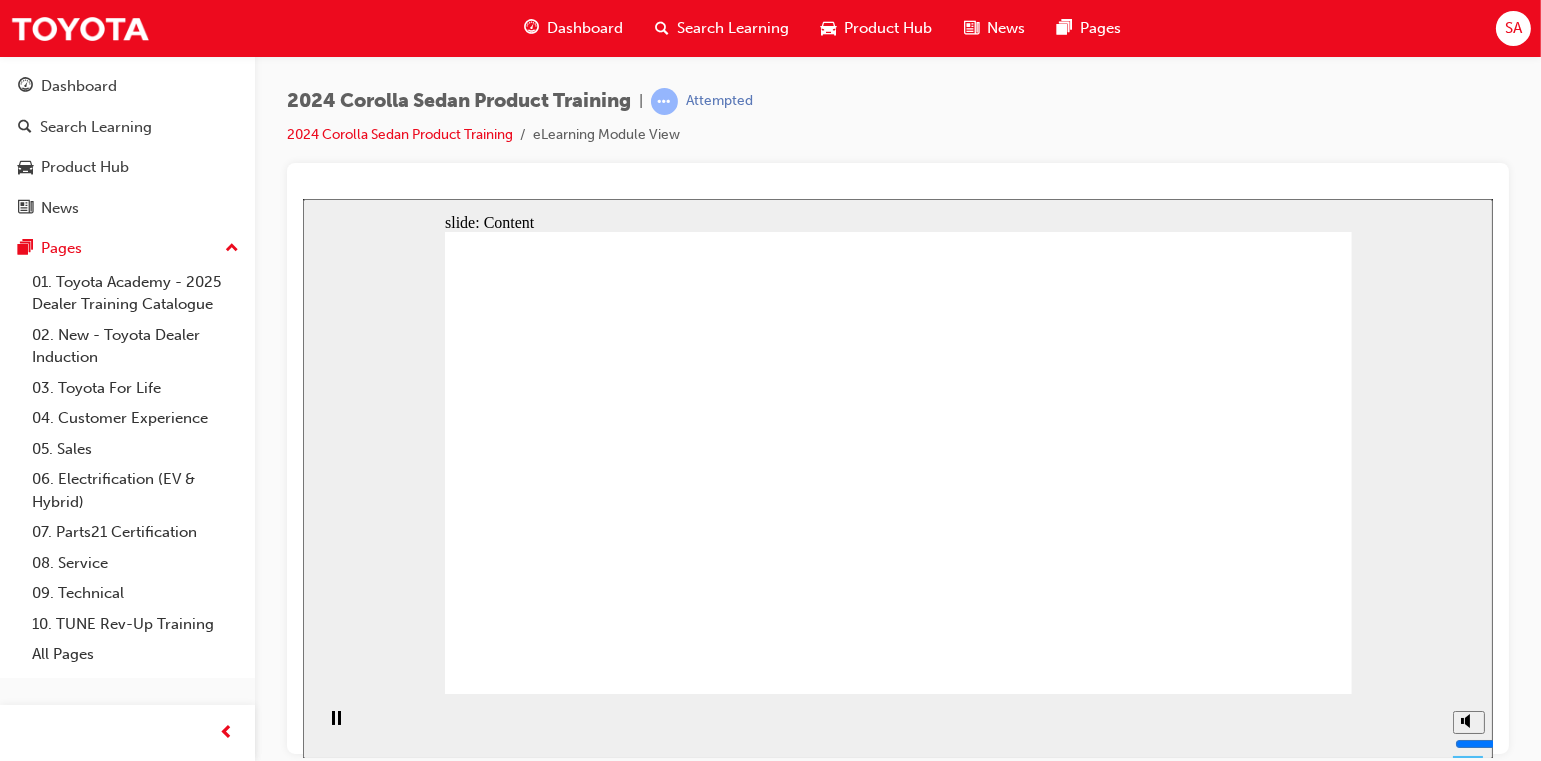 click 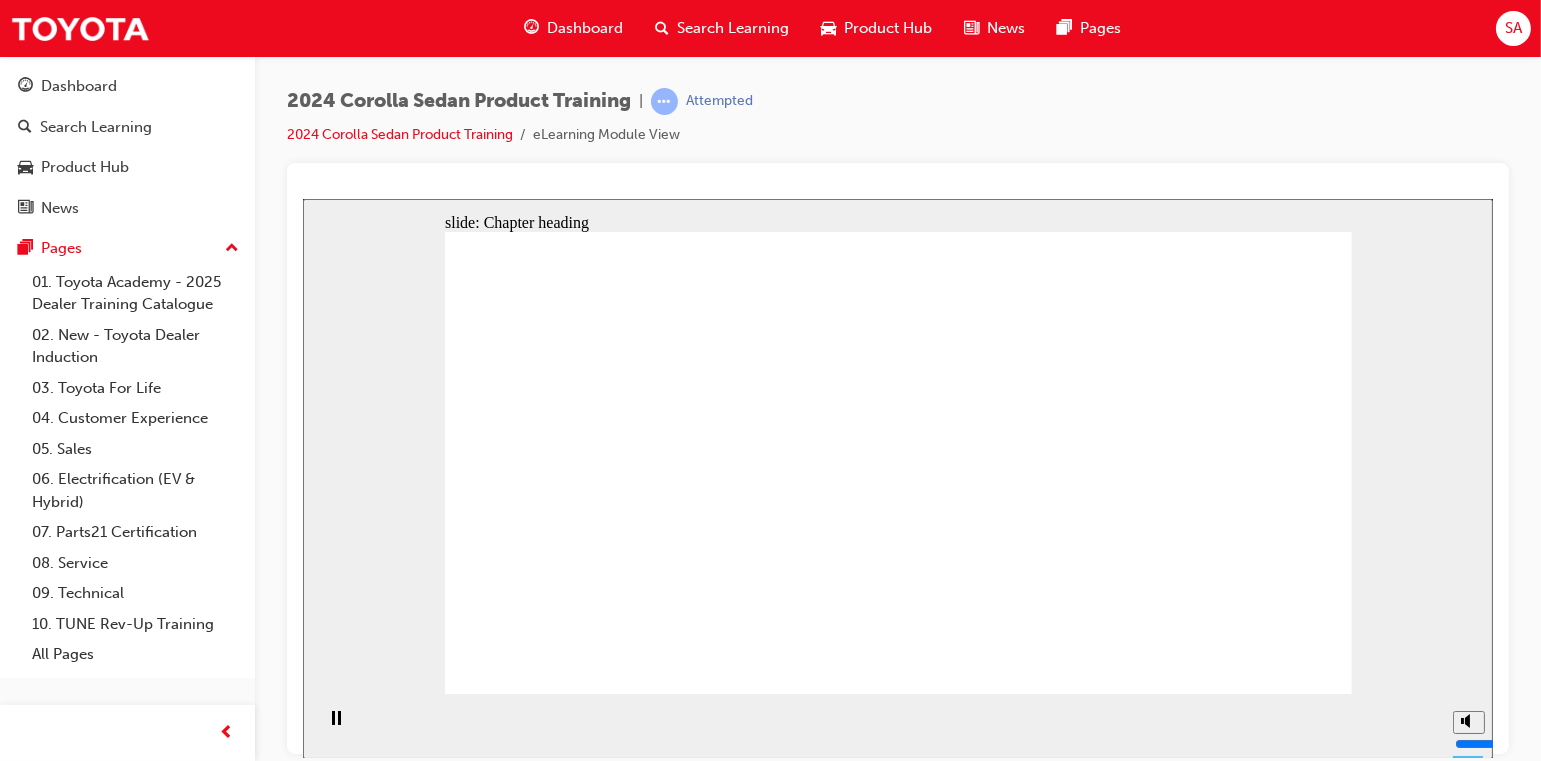 click 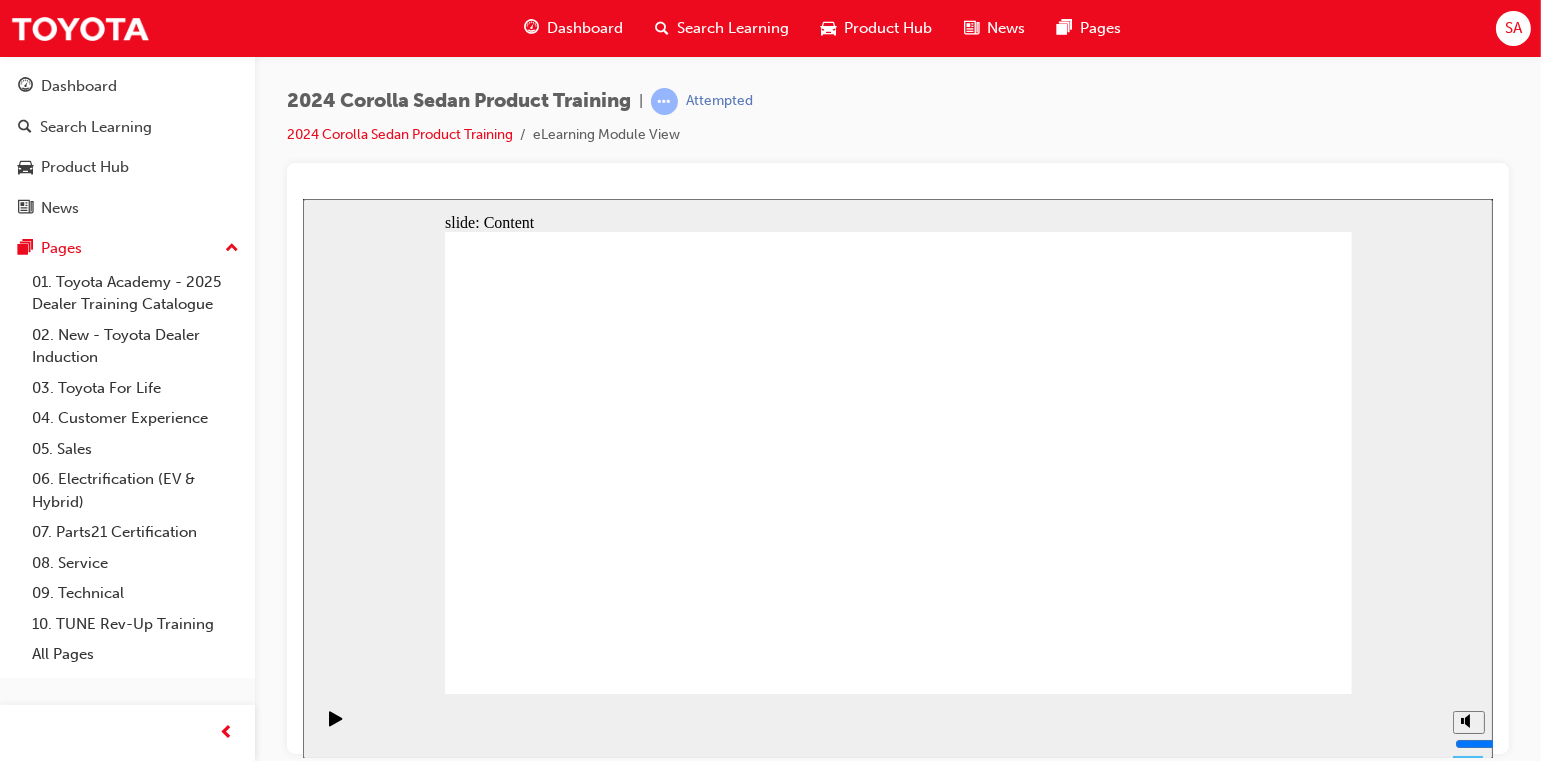 click on "Rectangle 1 Group 1 COROLLA - ASCENT SPORT Stylish and functional                     Positioned towards budget-conscious buyers or first-time car owners who prioritise core comfort, safety, and fuel efficiency.    The Ascent Sport offers essential tech and safety features that make it a practical choice for city drivers or daily commuters, delivering Toyota’s trusted reliability without added complexity or cost.             Click here to reveal features  Image 60.png Group 5 COROLLA - SX SX appeal shines                       Positioned for the driver who desires more sophistication and convenience, the SX variant enhances the Ascent Sport’s offerings with additional comfort and tech features.    Ideal for young professionals or small families, the SX provides a balanced blend of practicality and premium touches, appealing to those who appreciate added       style and convenience in their everyday commute.       Click here to reveal features    Image 60.png Group 6" at bounding box center (897, 3481) 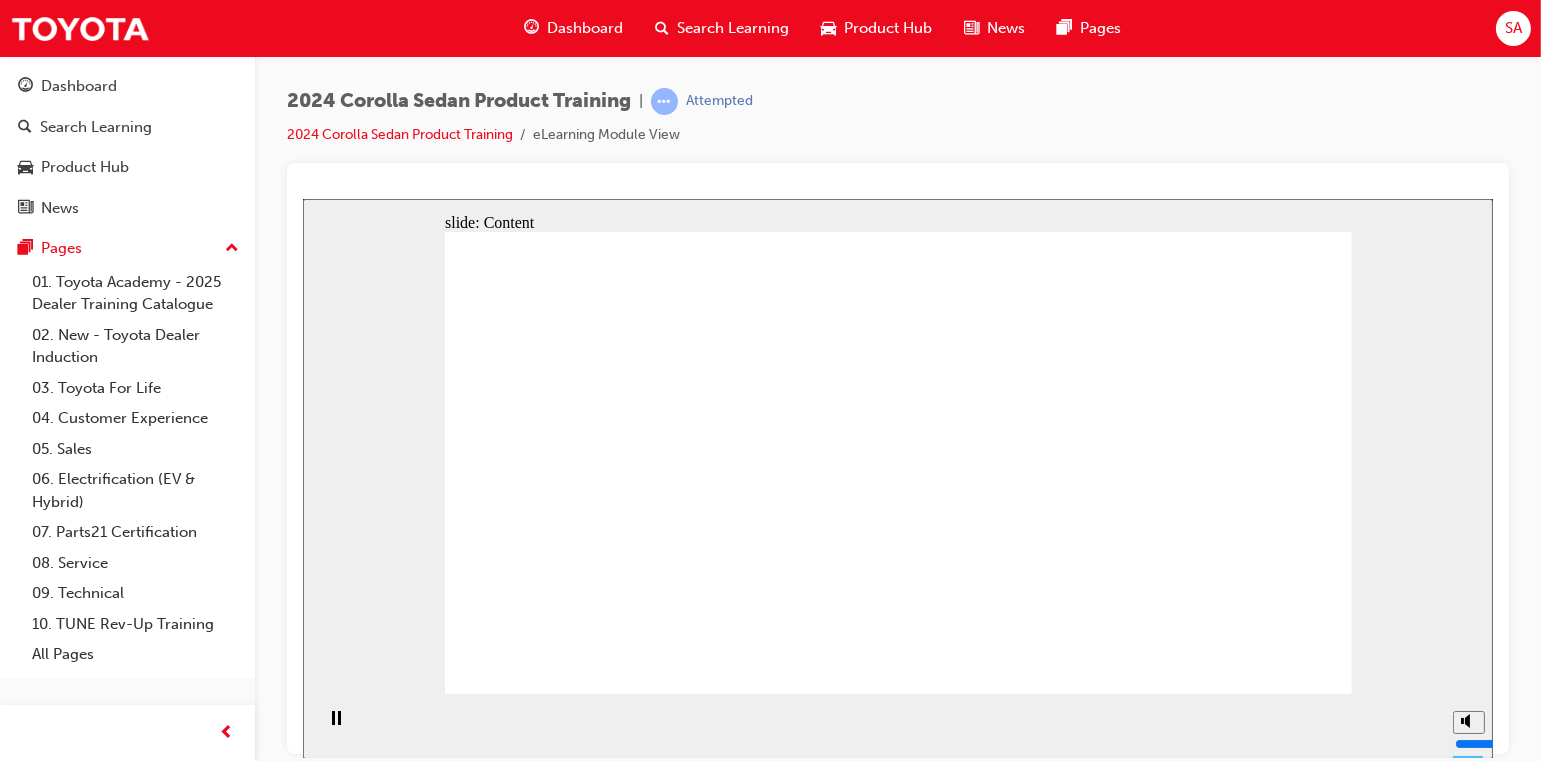 click 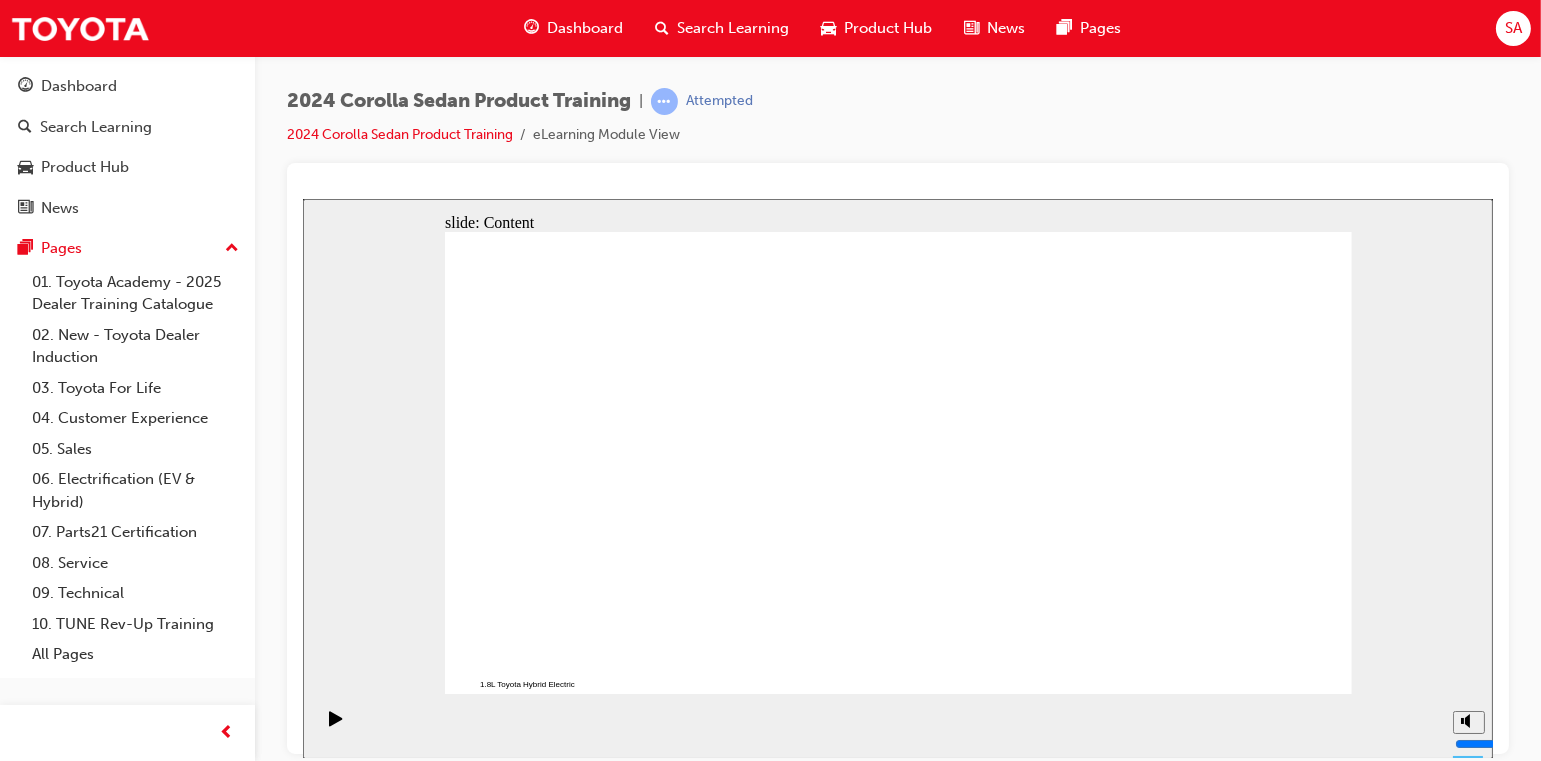 click 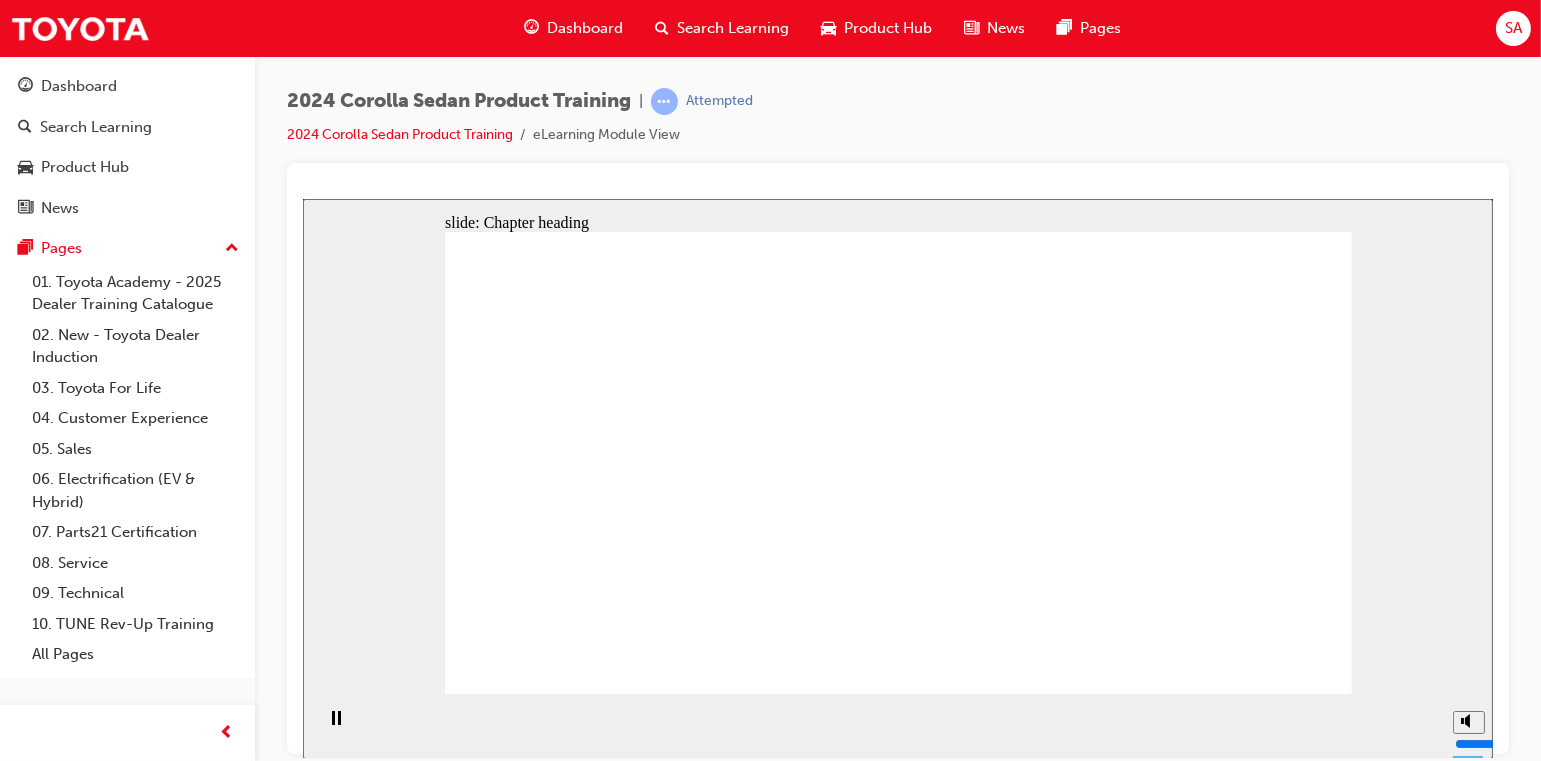 click 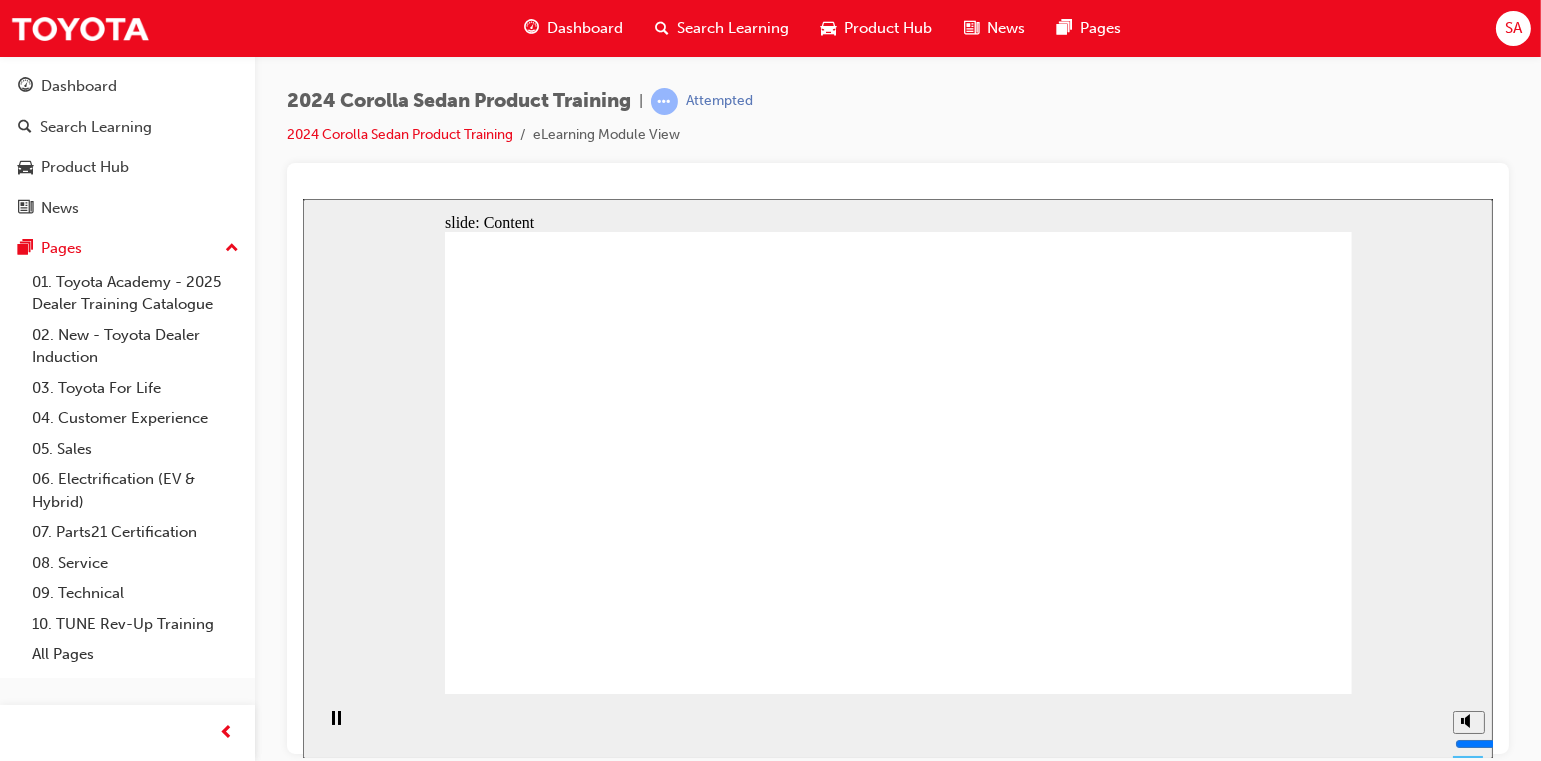 click 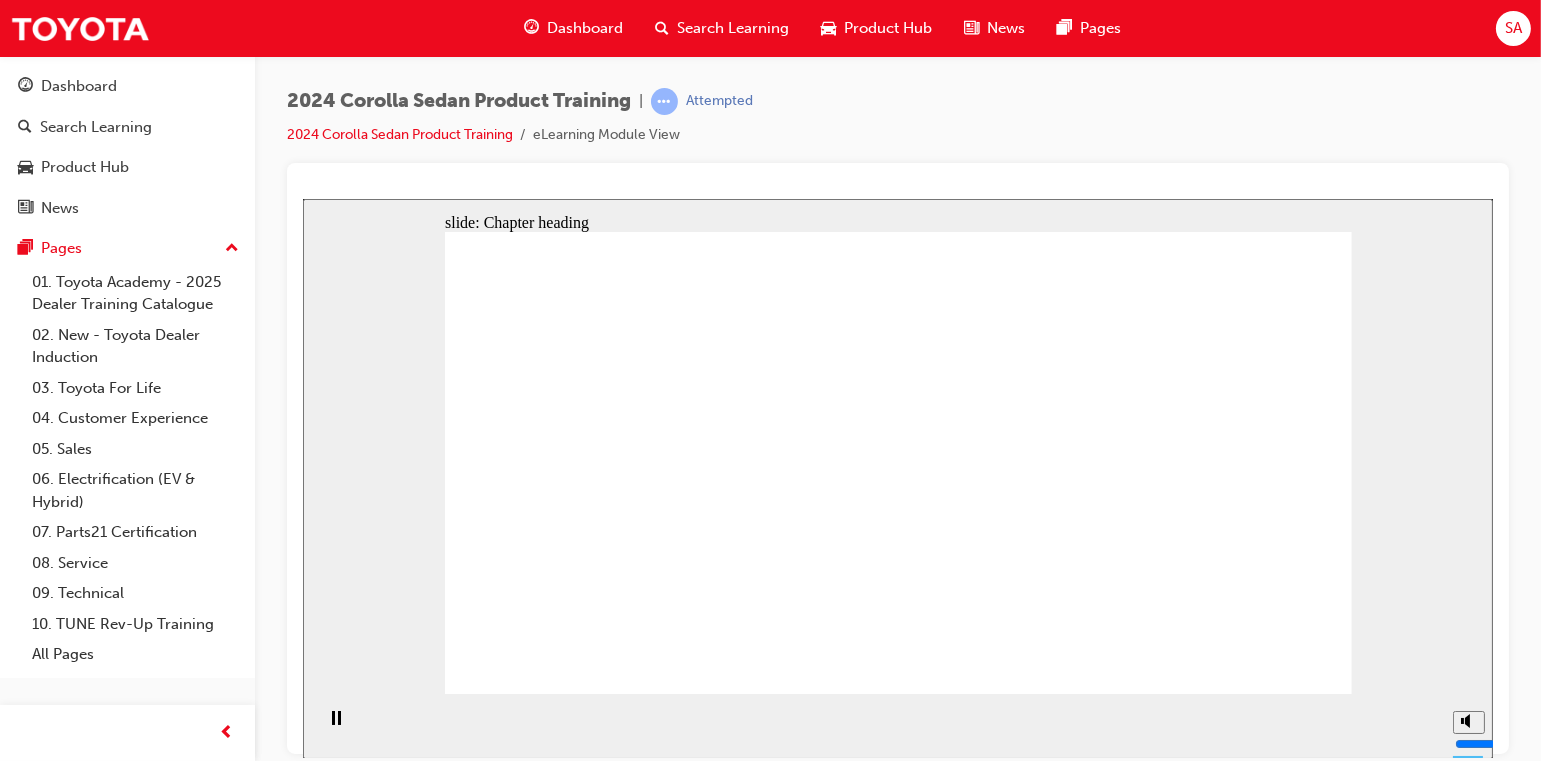 drag, startPoint x: 1315, startPoint y: 666, endPoint x: 1261, endPoint y: 648, distance: 56.920998 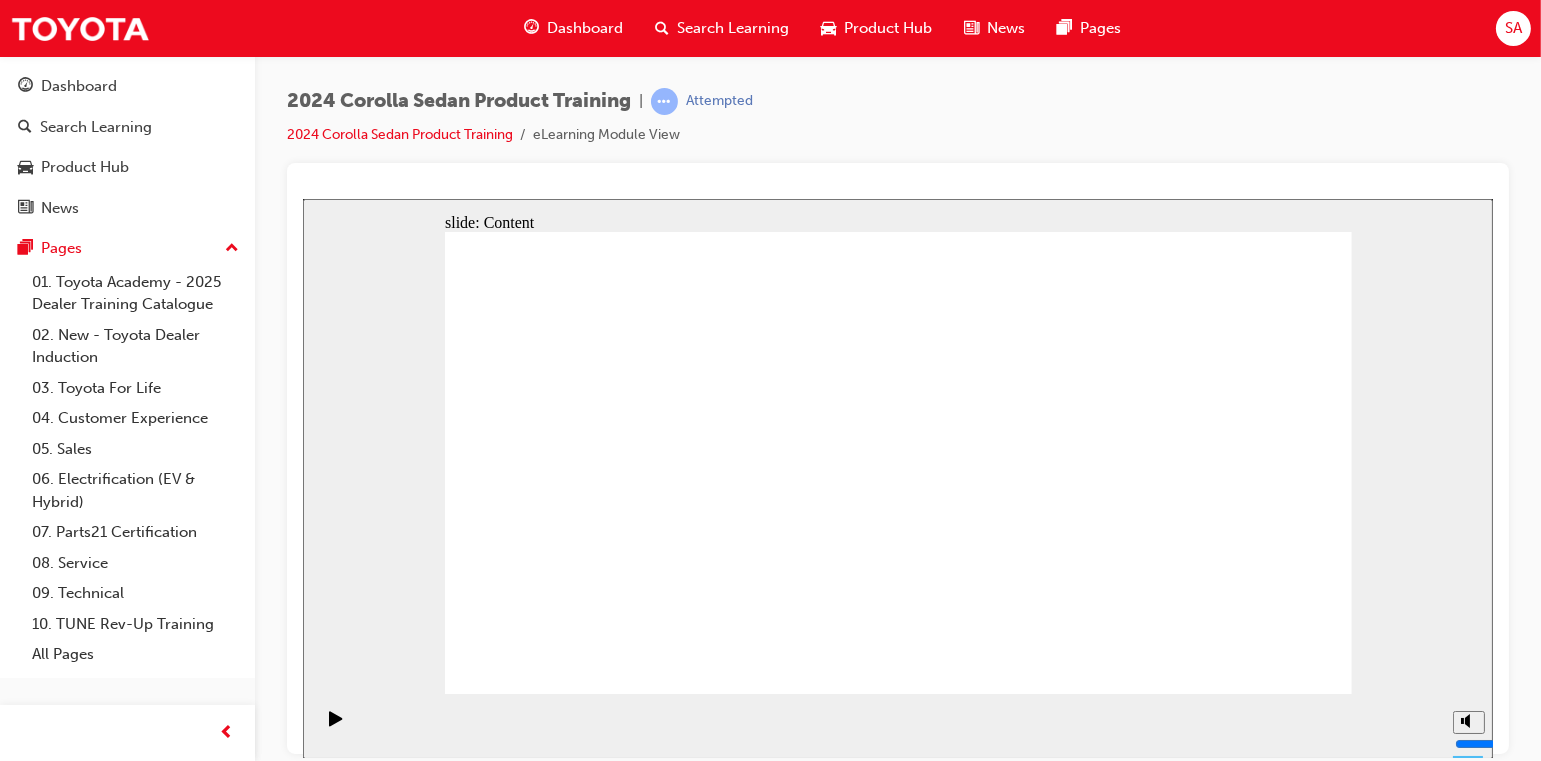 click 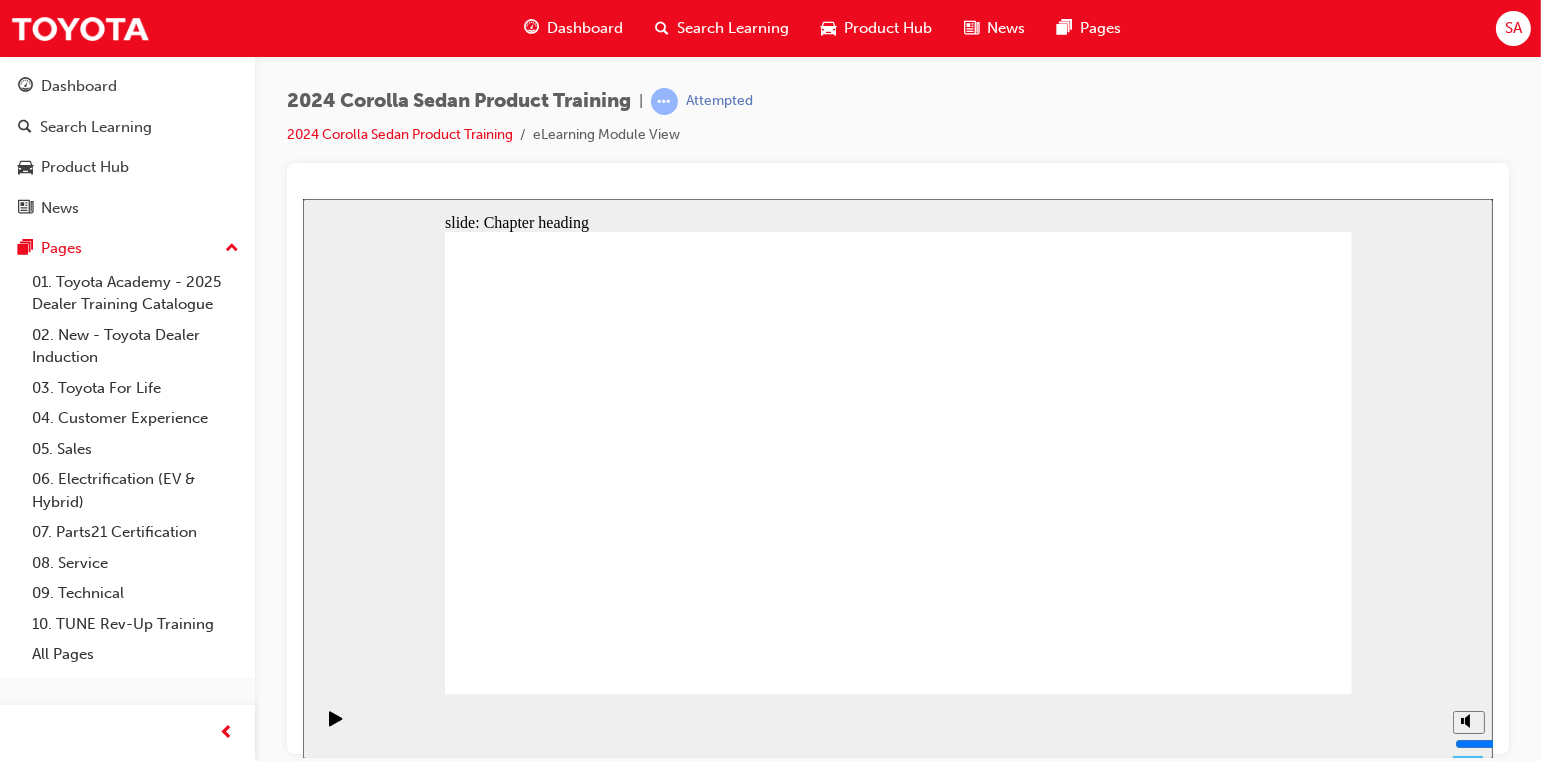 click 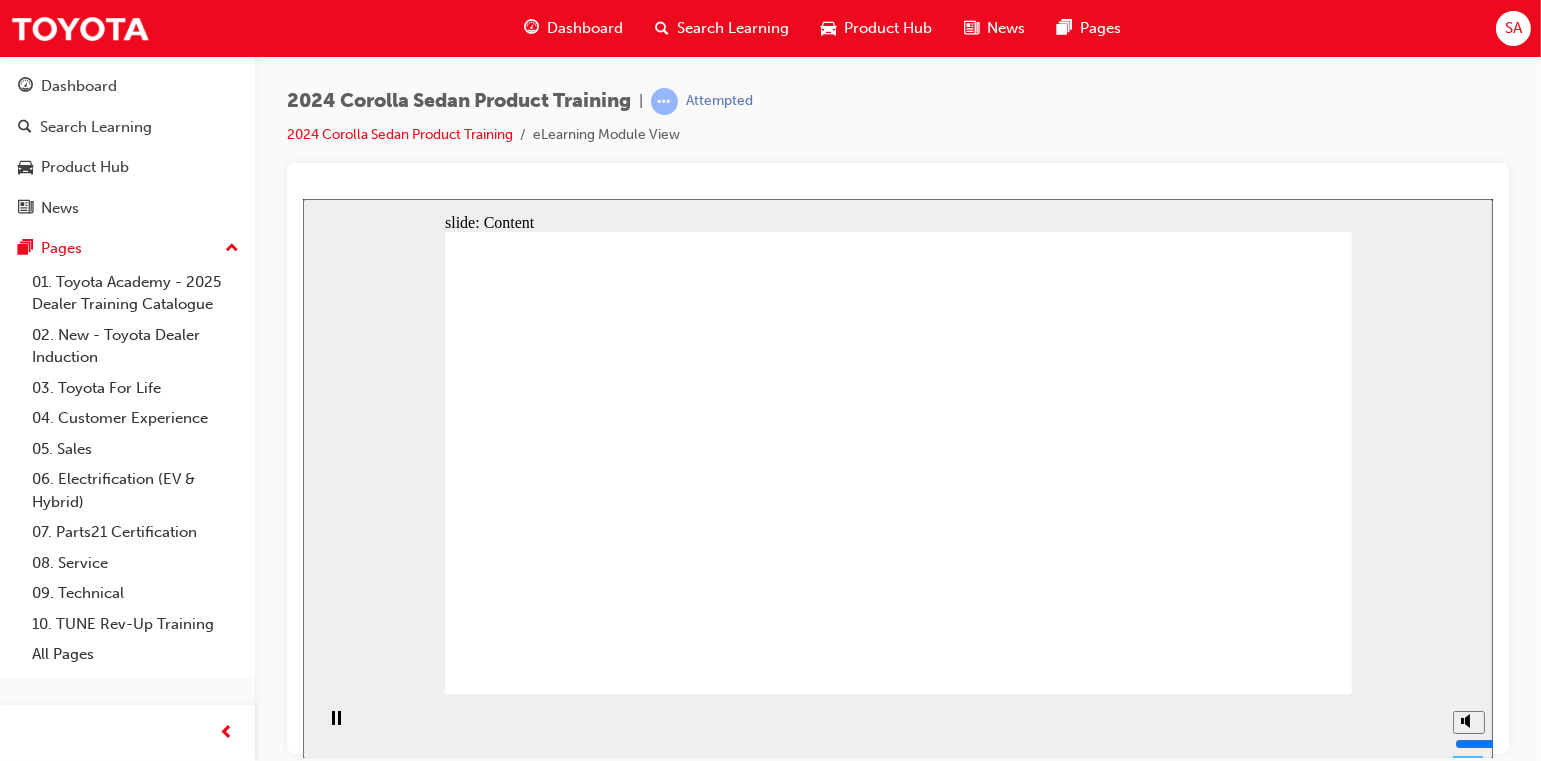 click 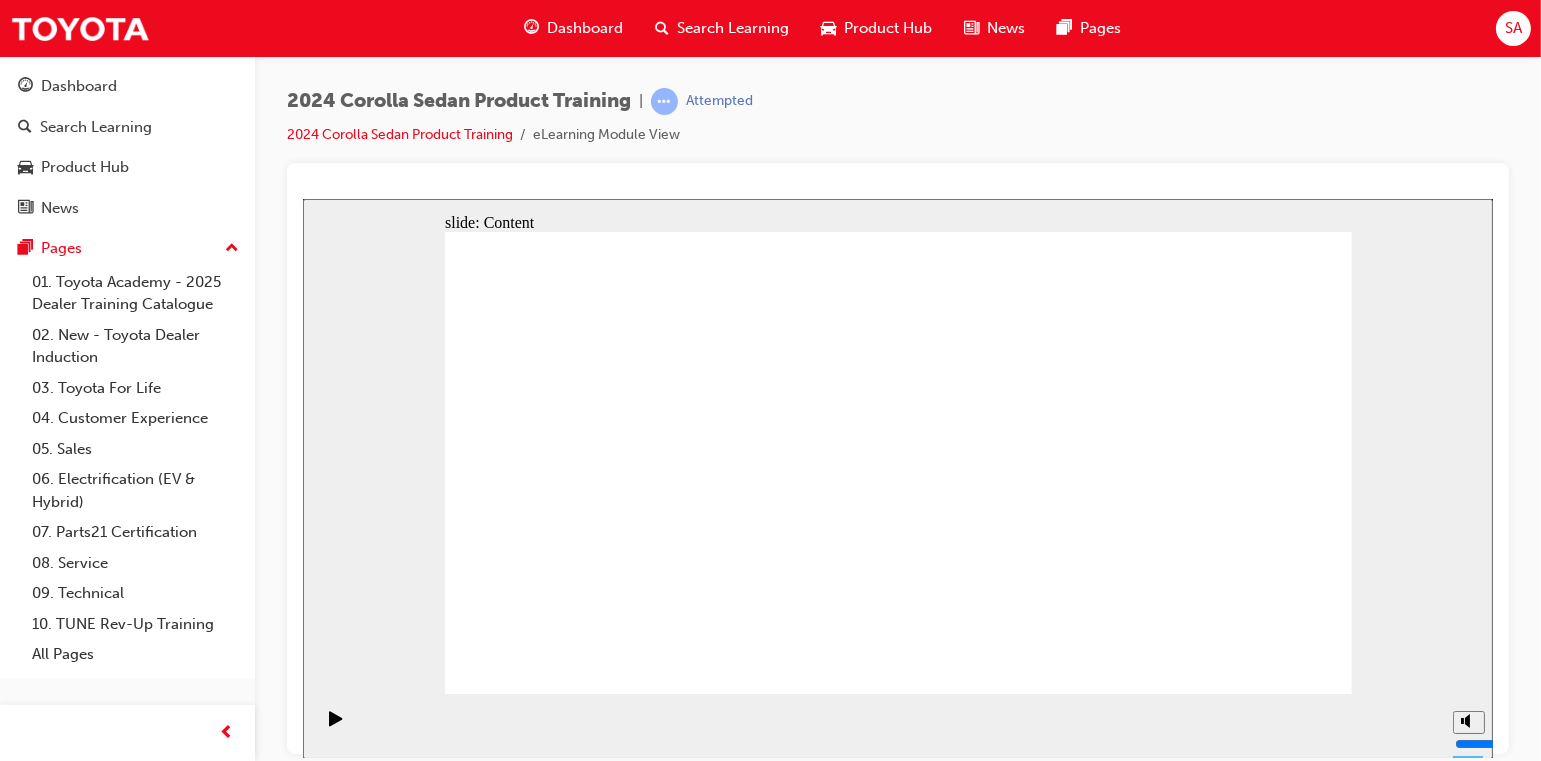 click at bounding box center (897, 7195) 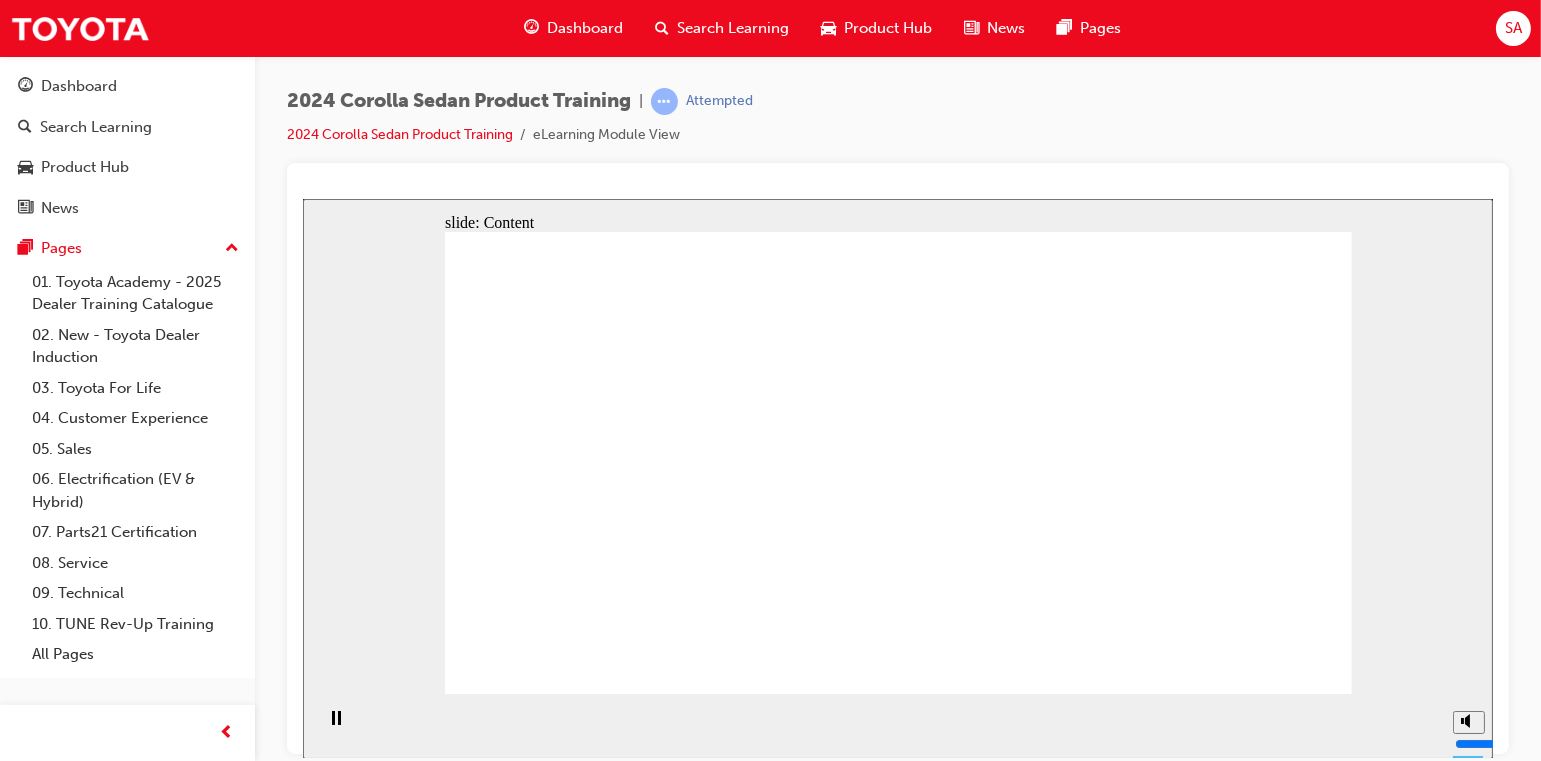 click 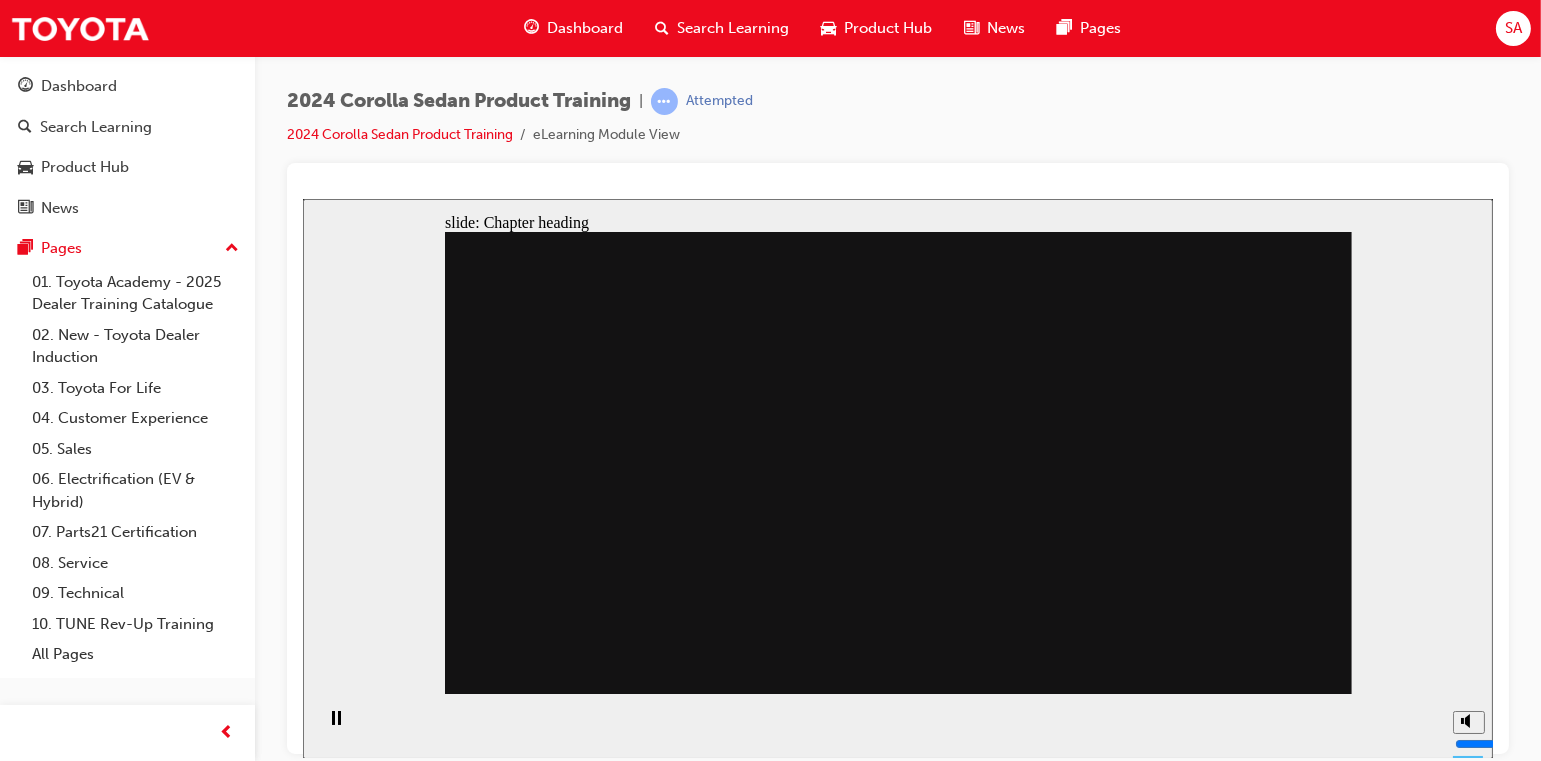 click 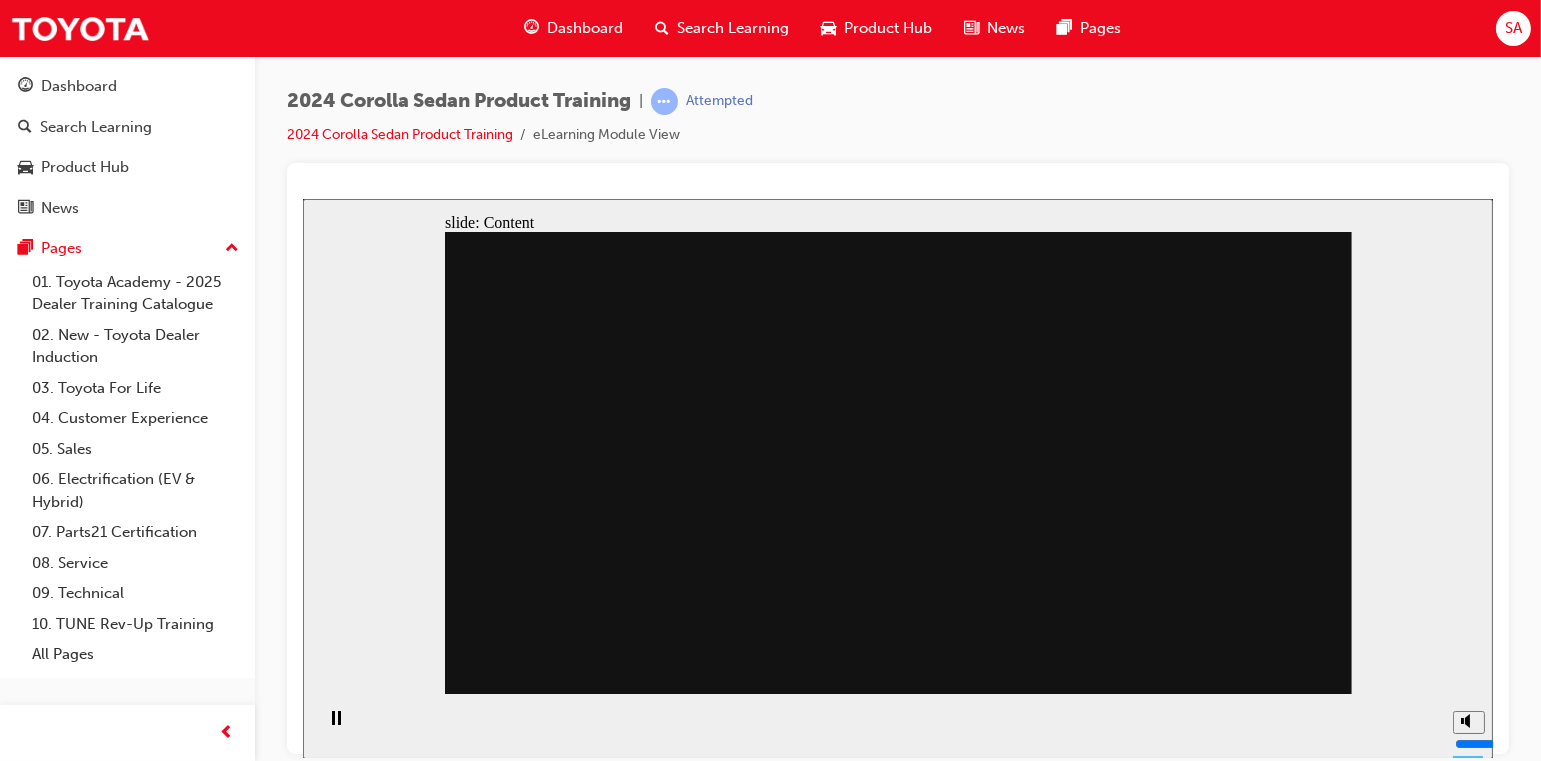 click 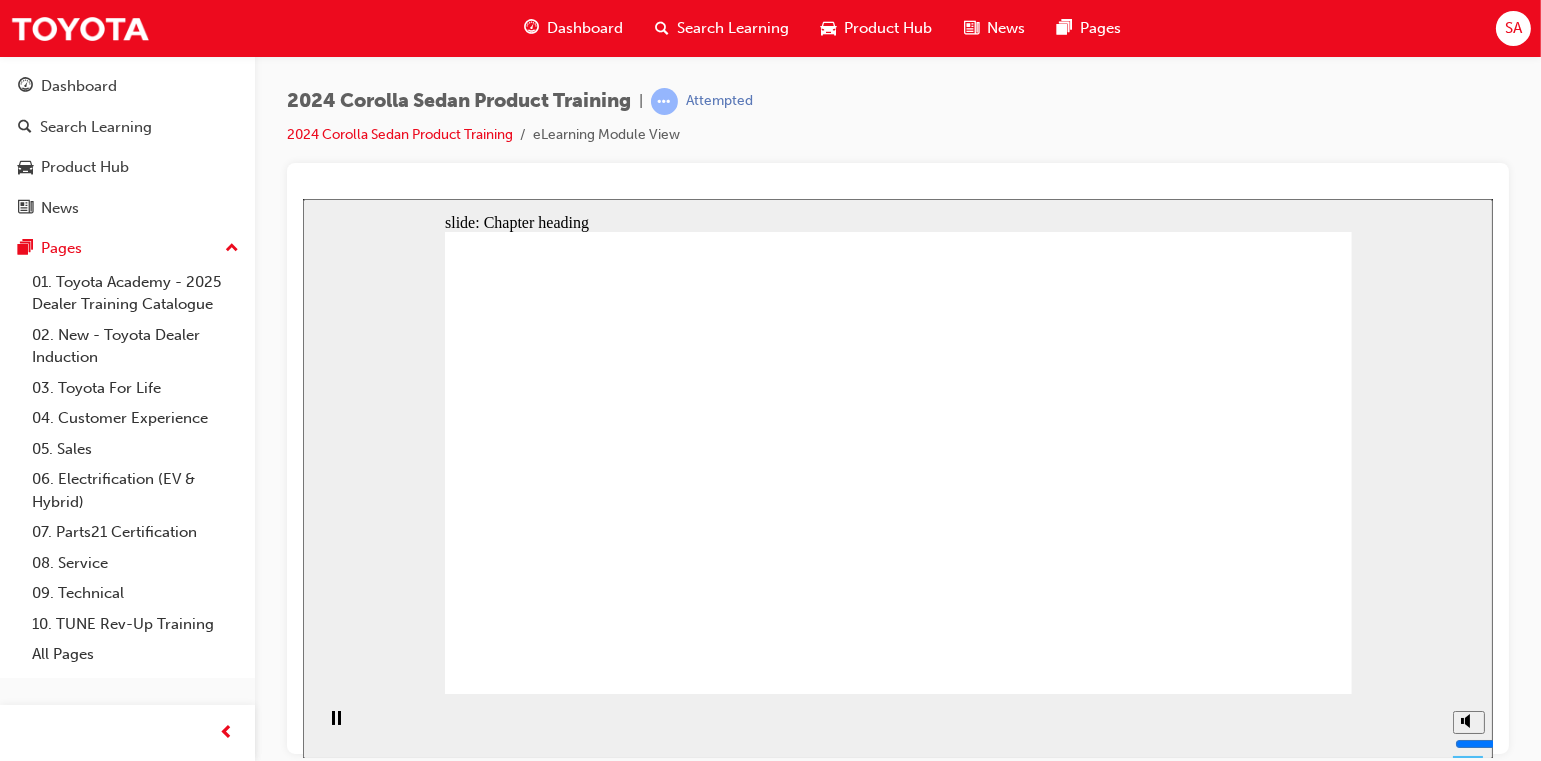 click 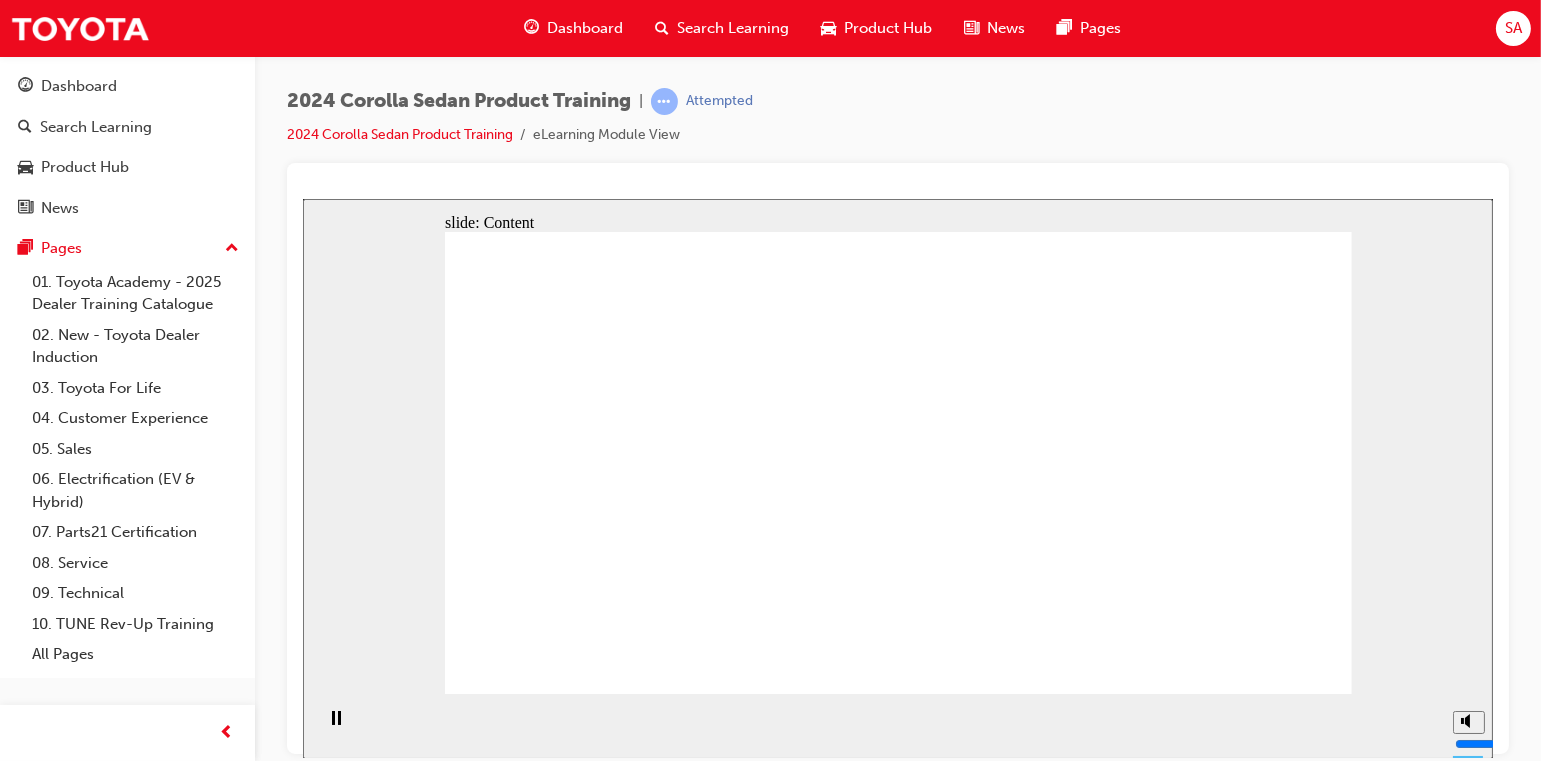 click 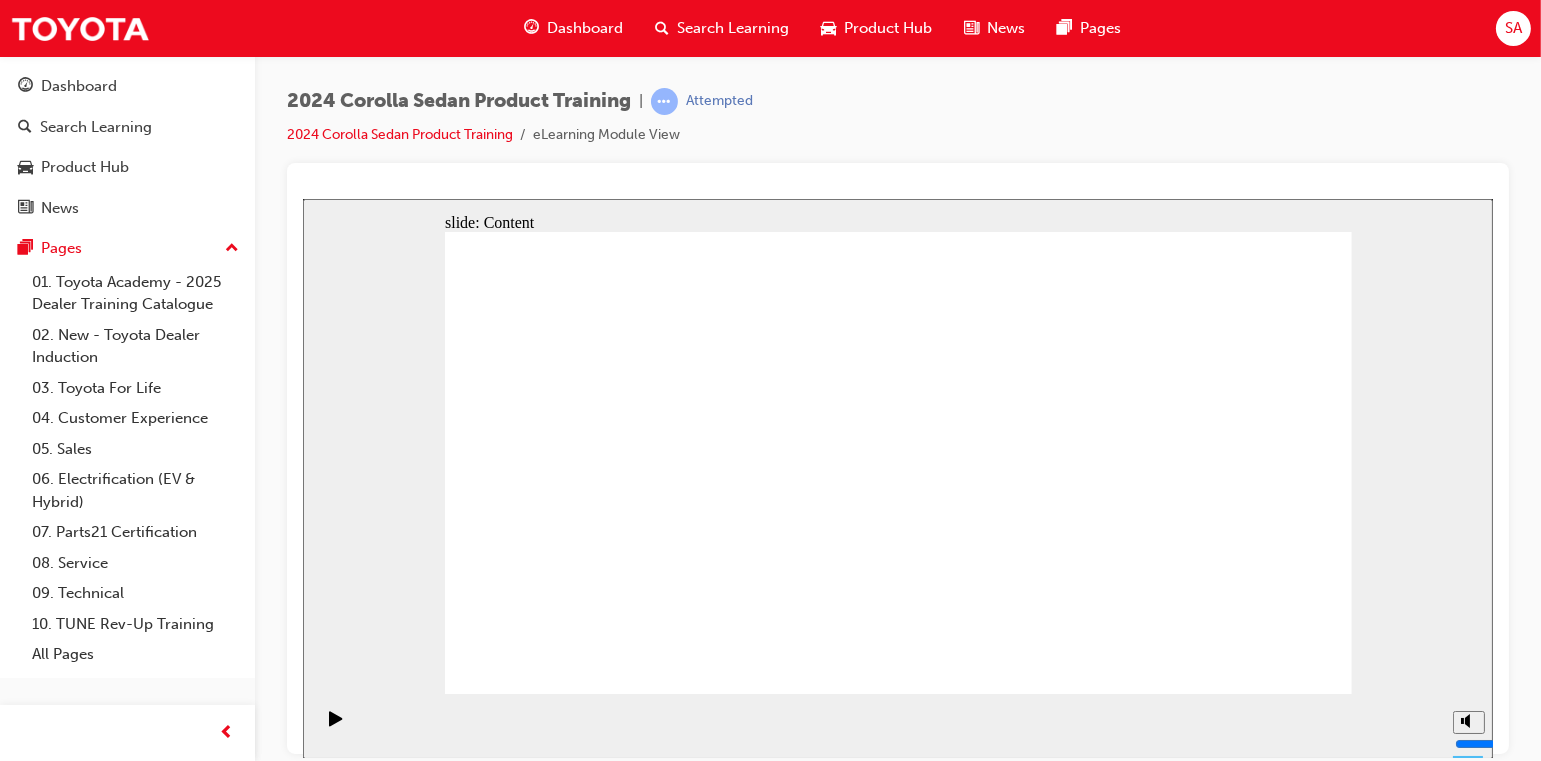 click 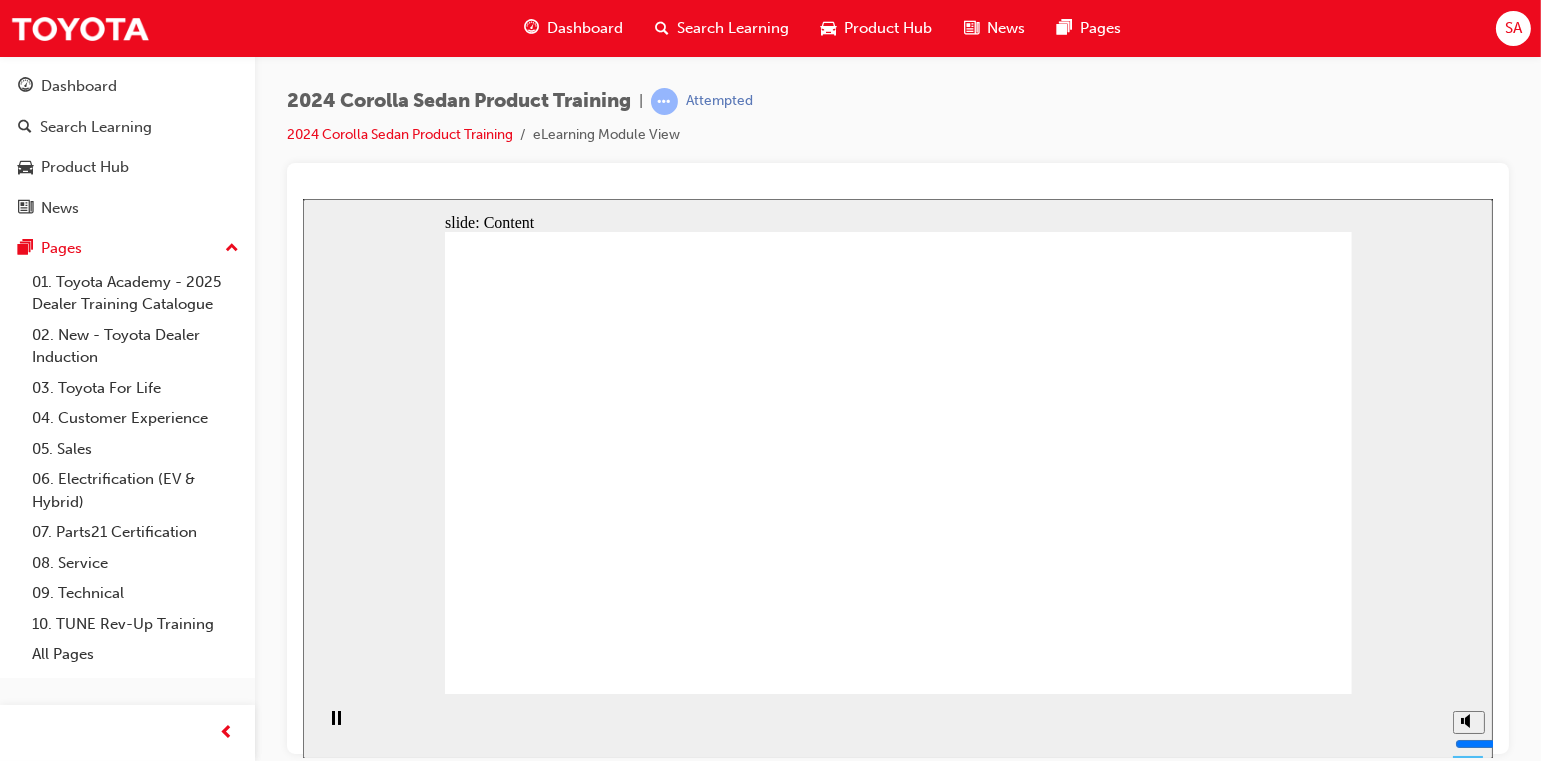 click 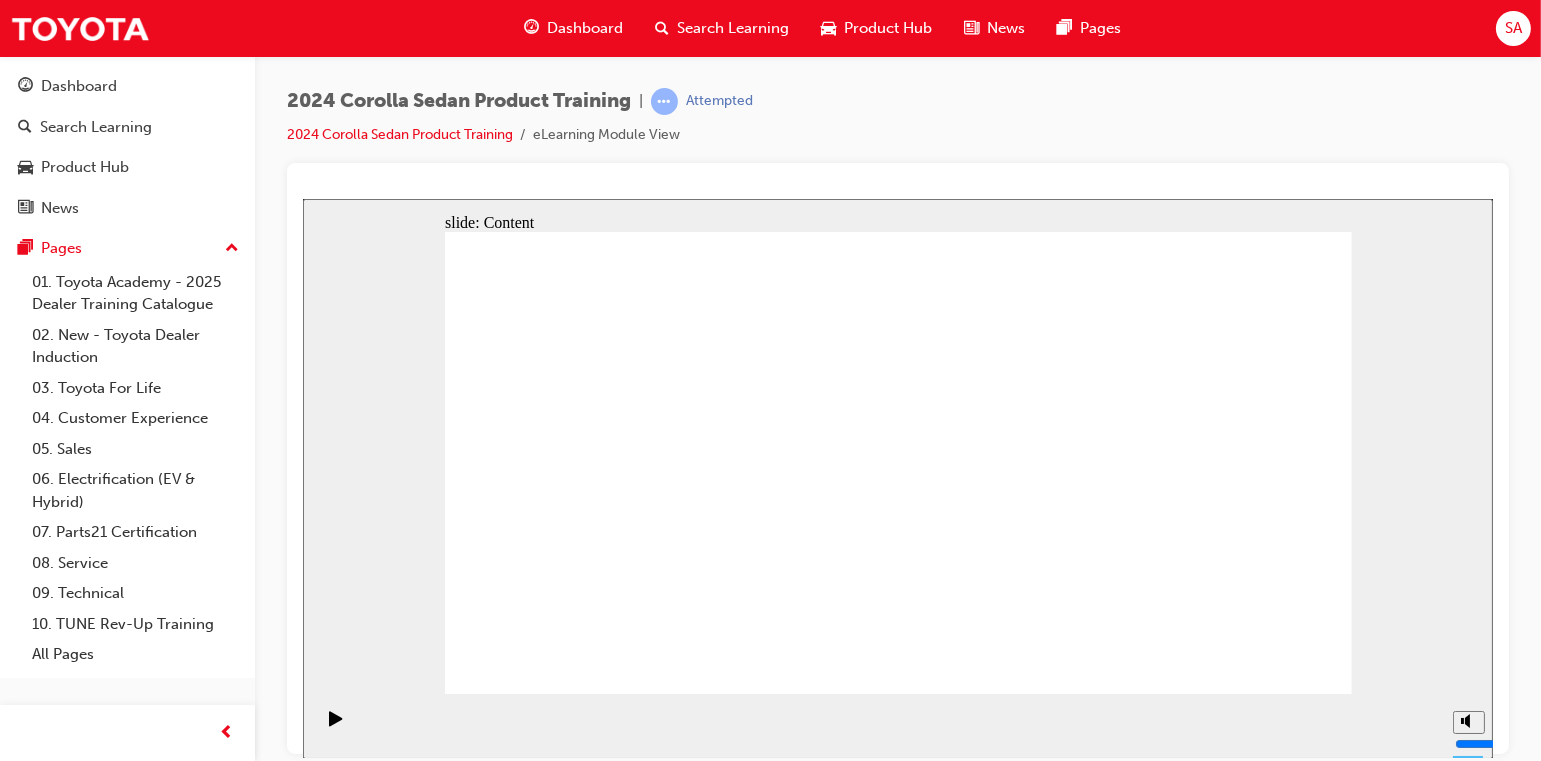 click 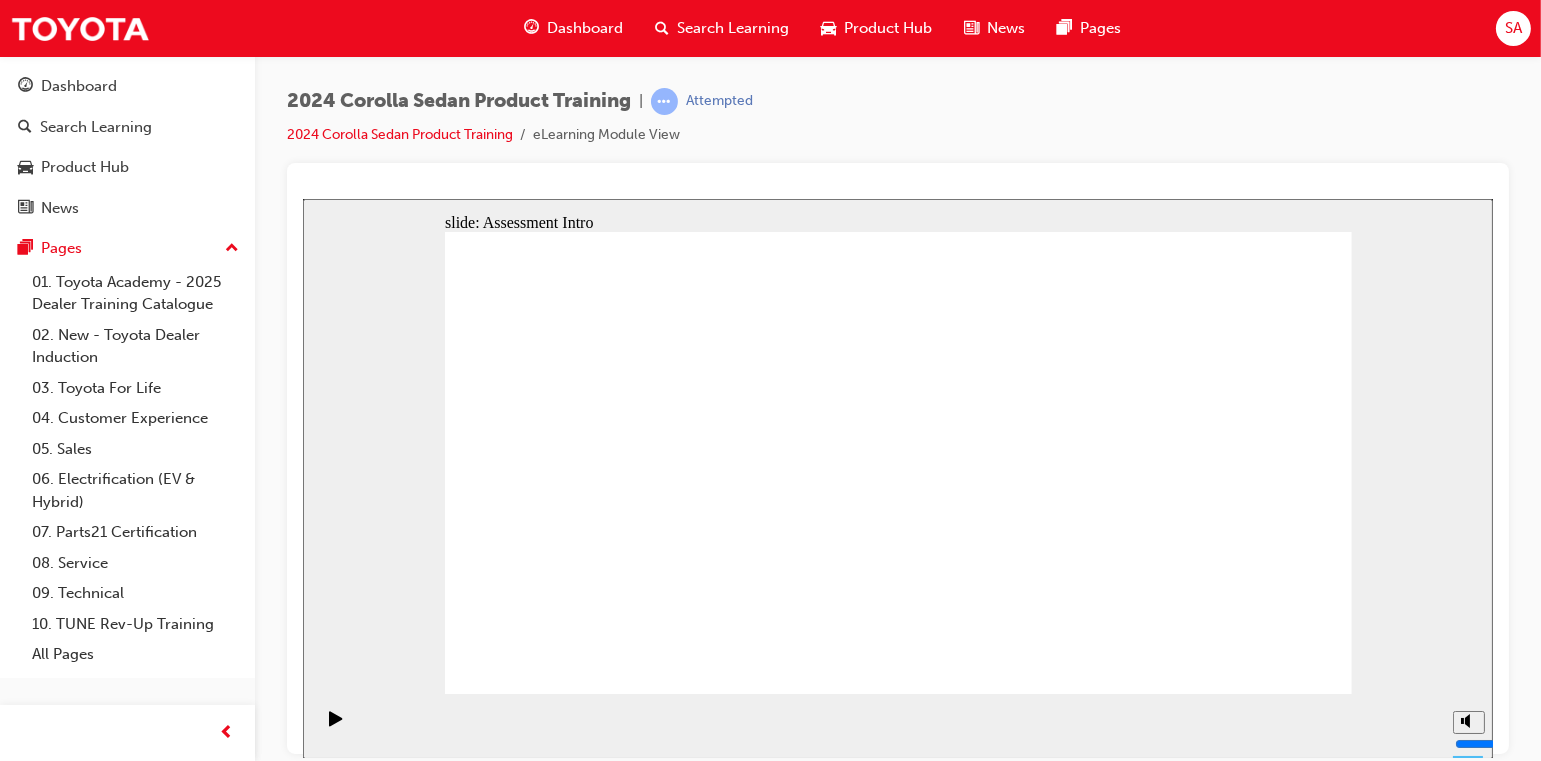 click 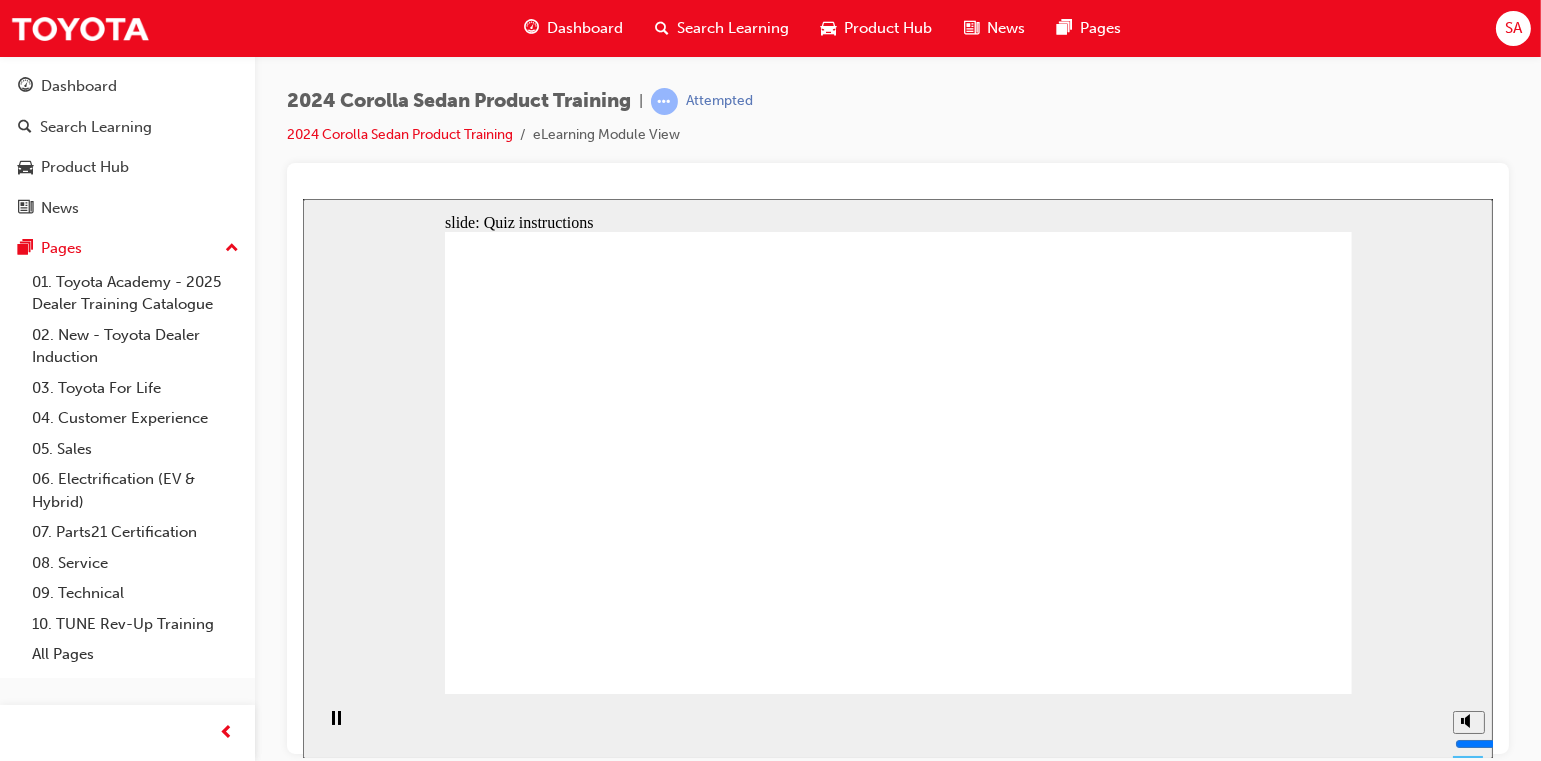 click 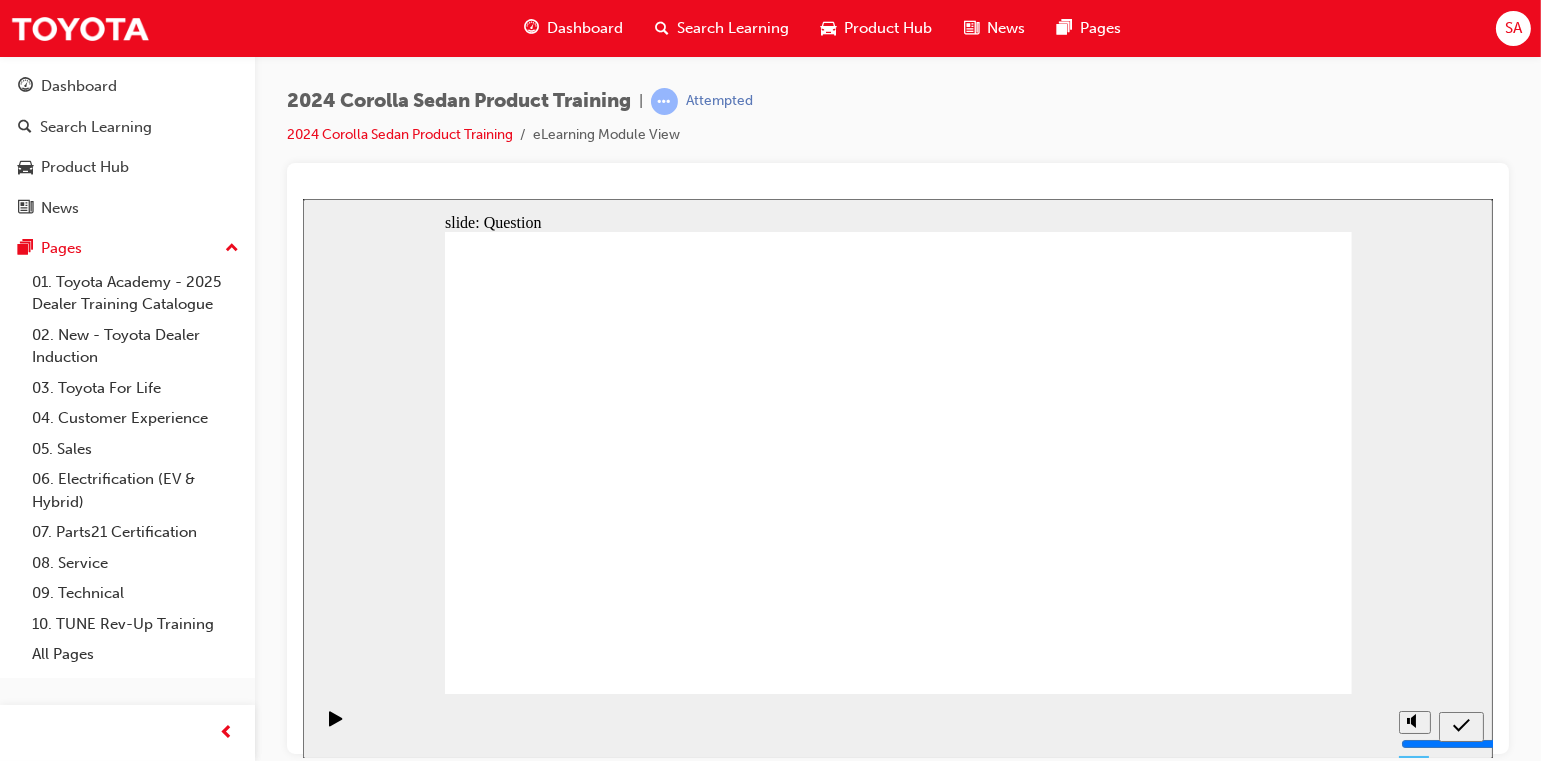 click 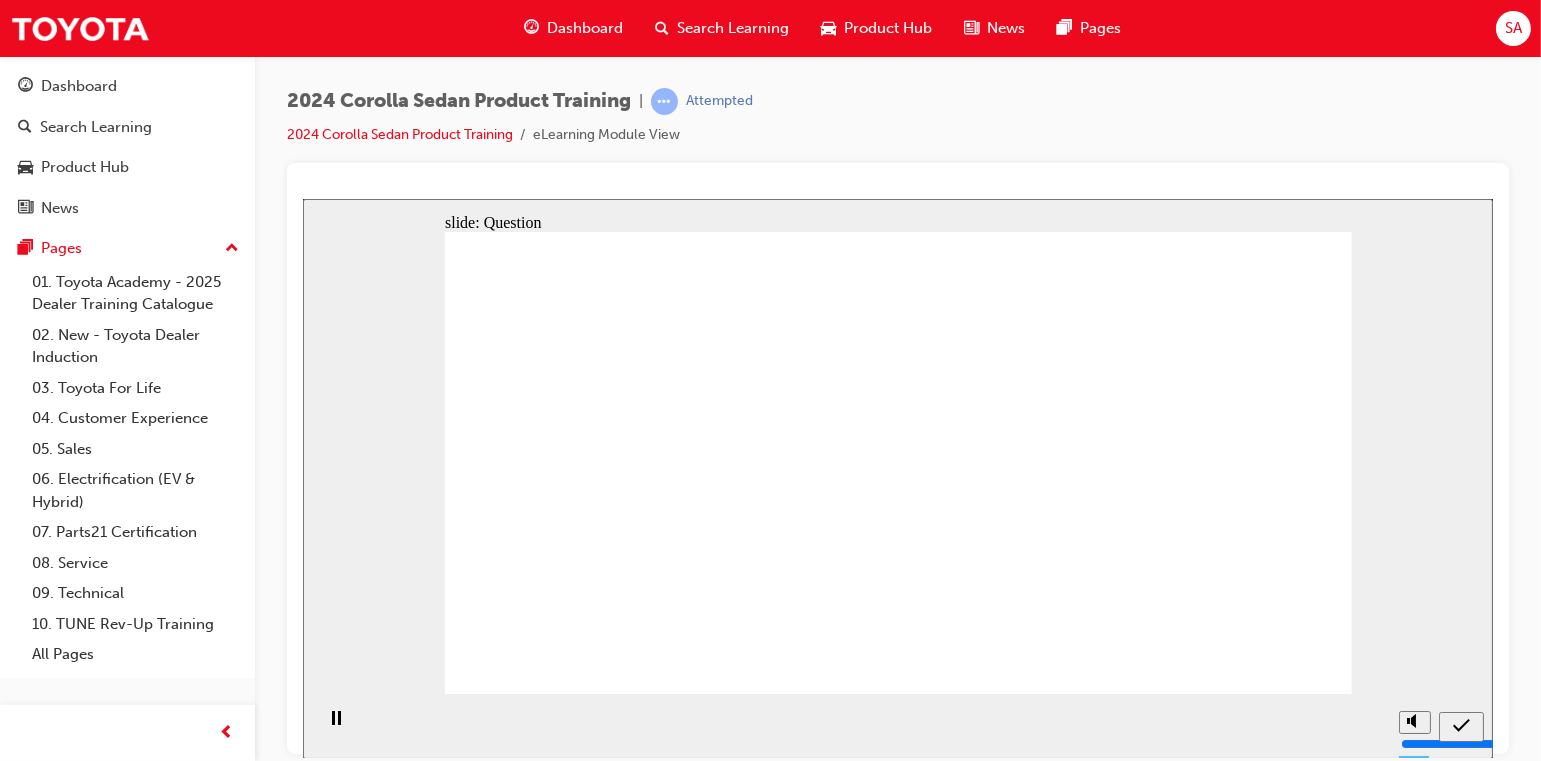 drag, startPoint x: 656, startPoint y: 586, endPoint x: 1024, endPoint y: 492, distance: 379.81573 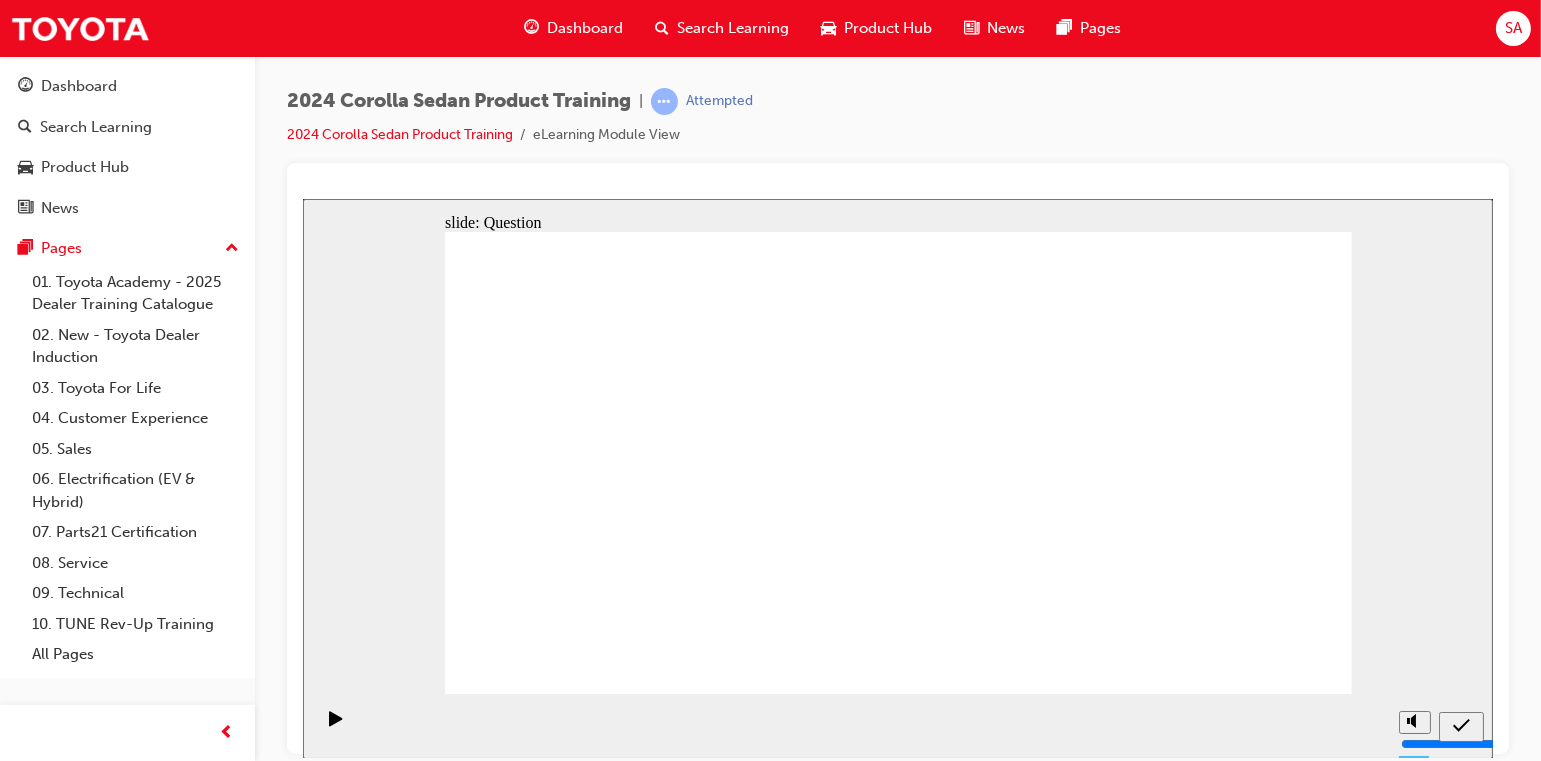 drag, startPoint x: 668, startPoint y: 583, endPoint x: 811, endPoint y: 520, distance: 156.2626 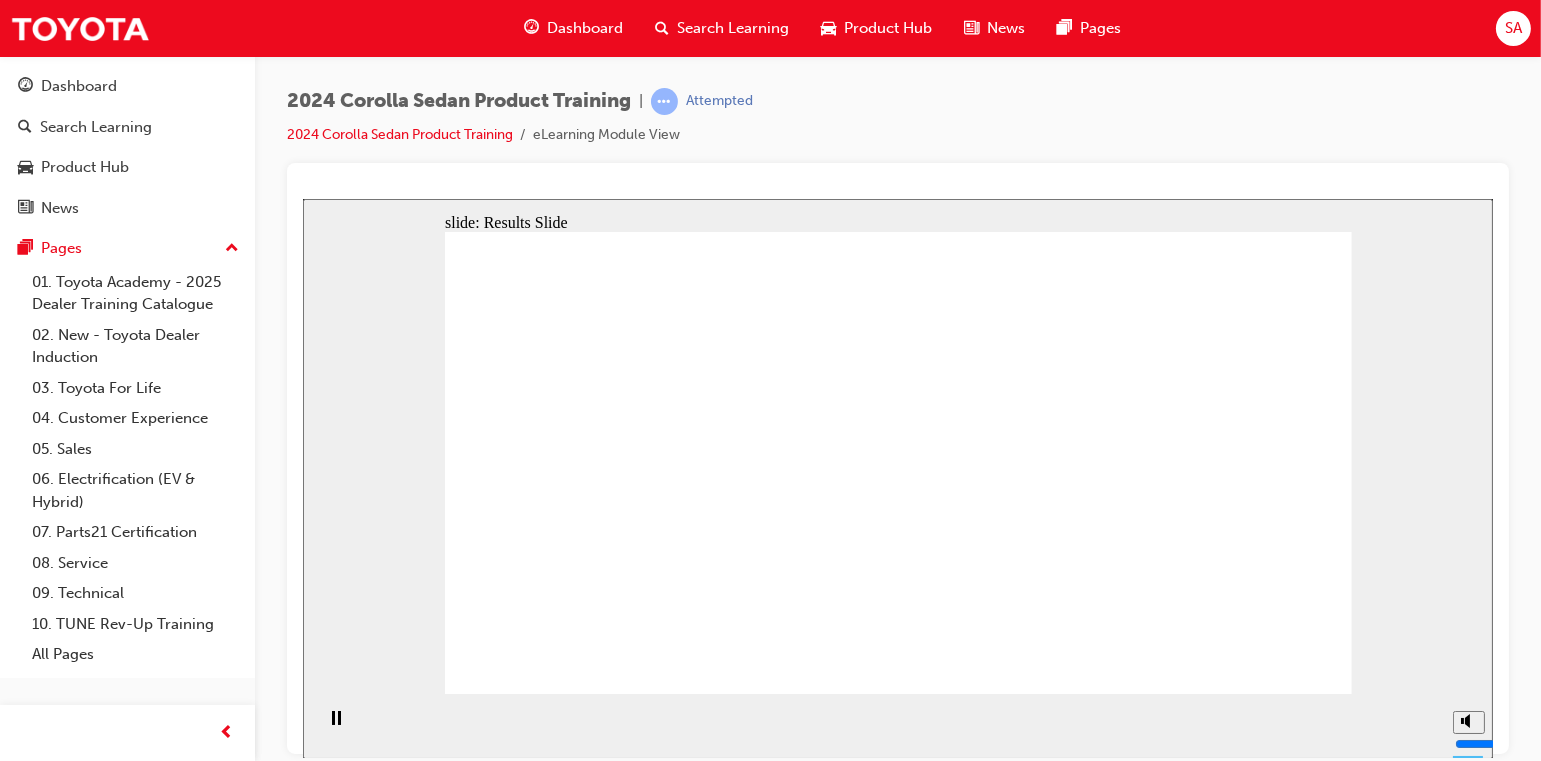 click 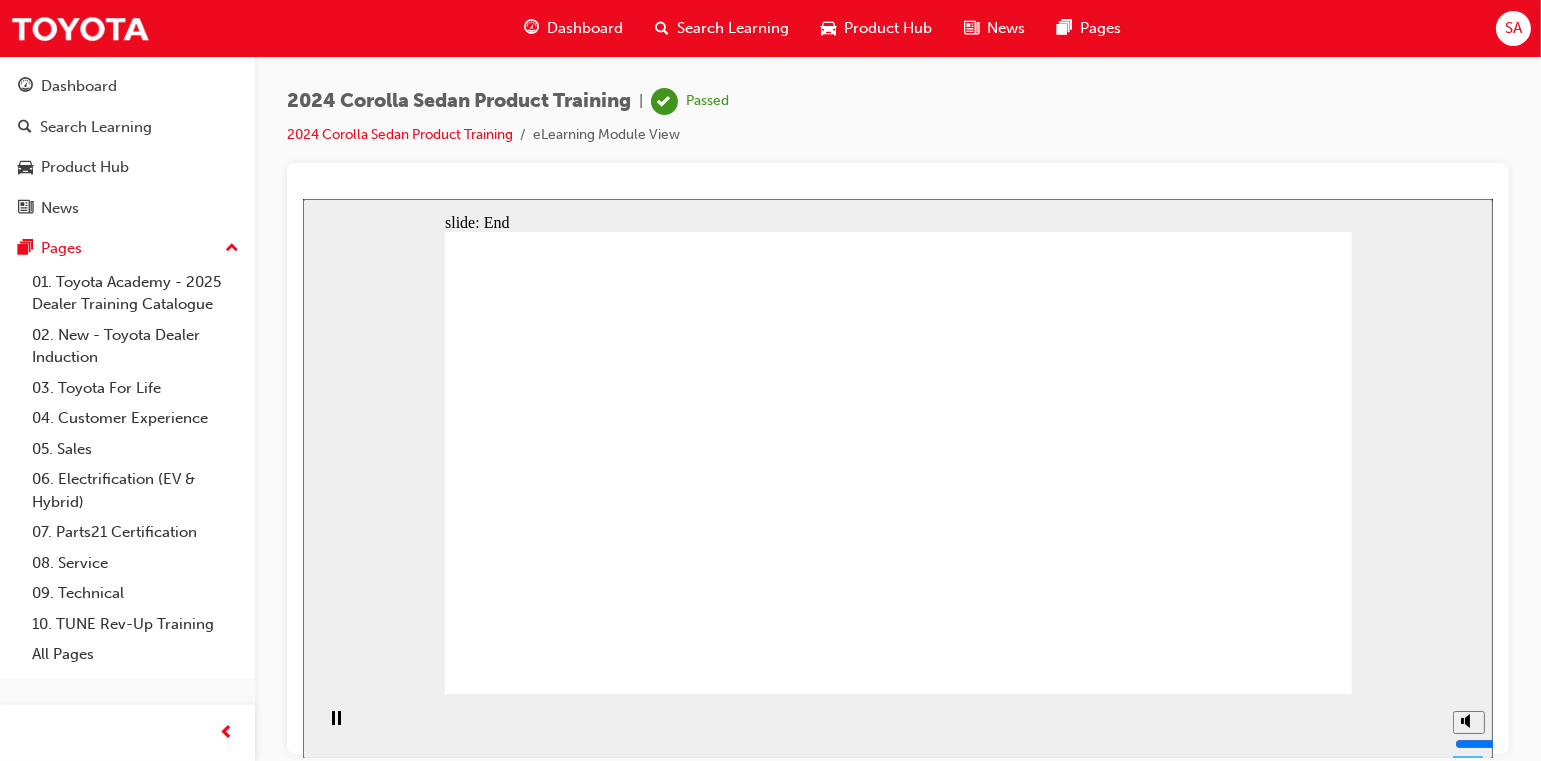 click 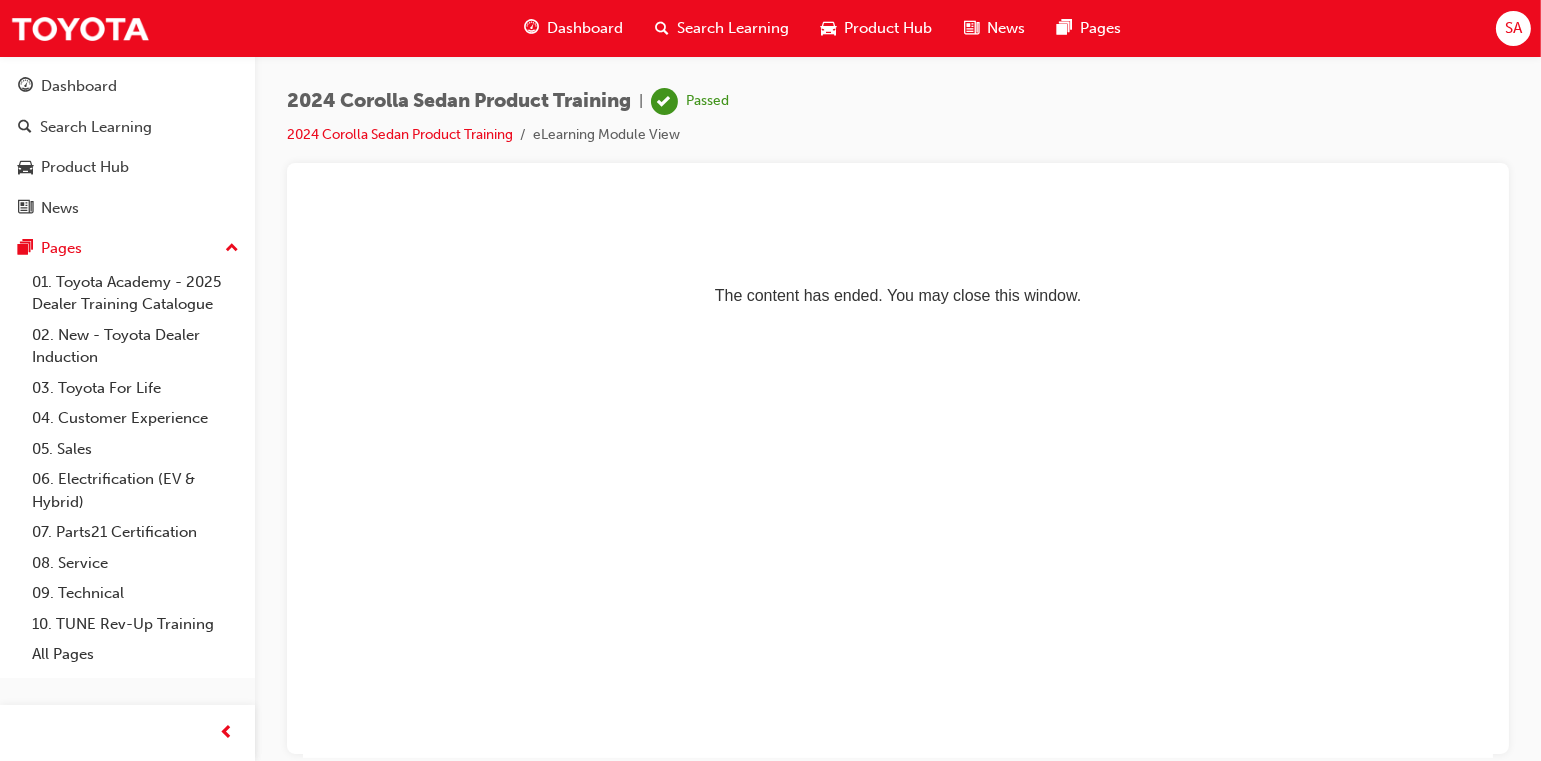 scroll, scrollTop: 0, scrollLeft: 0, axis: both 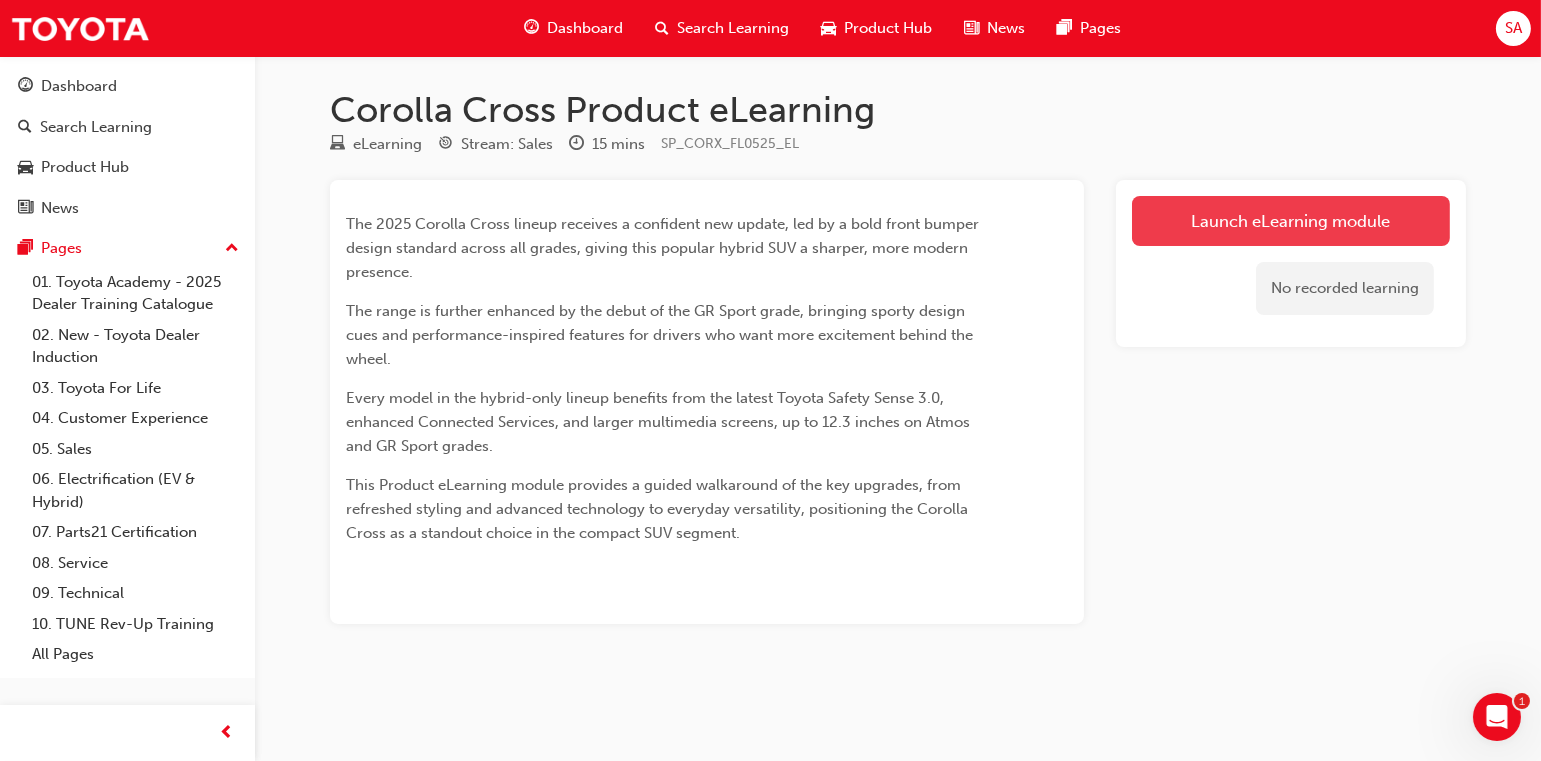 click on "Launch eLearning module" at bounding box center [1291, 221] 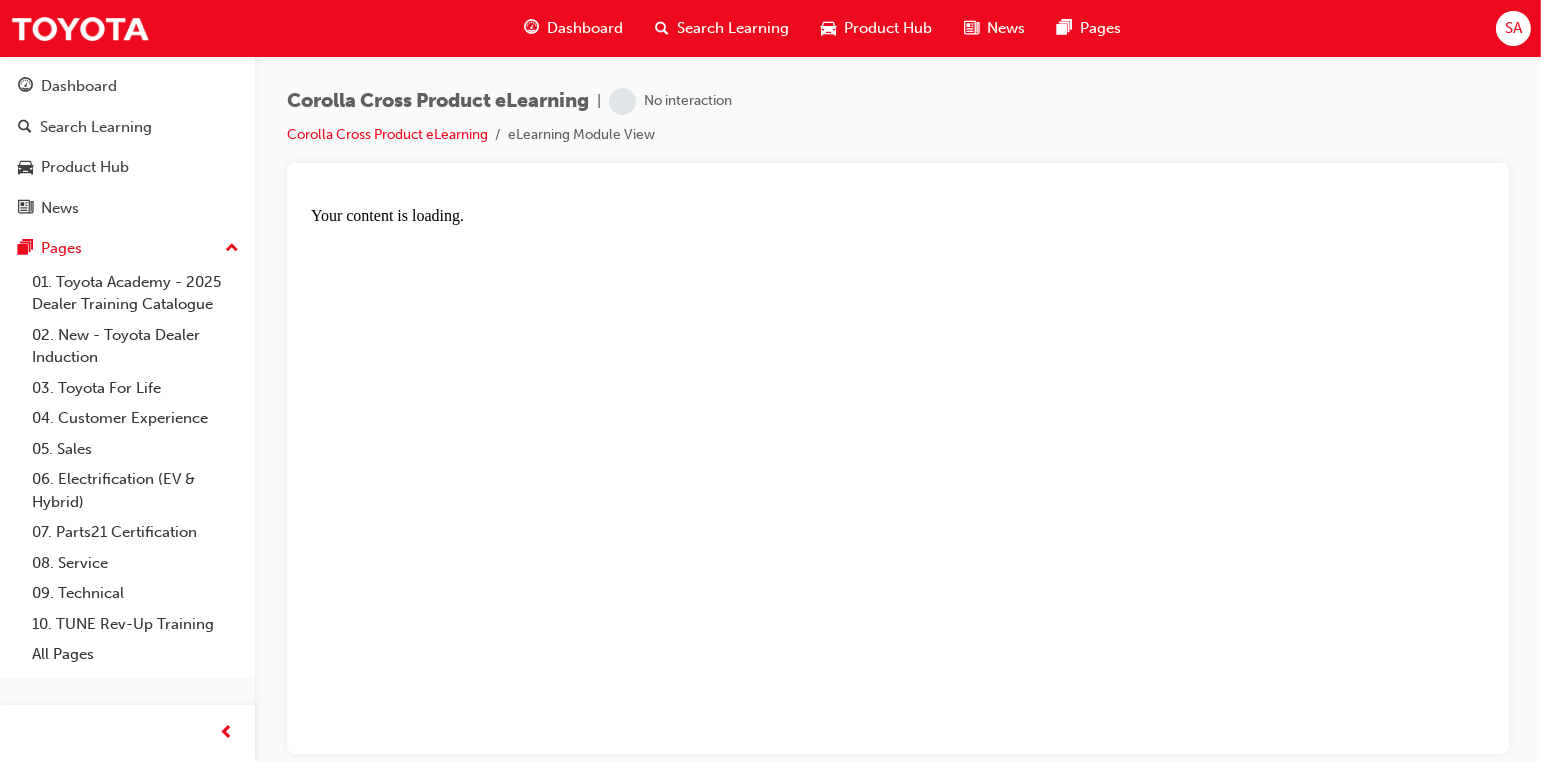 scroll, scrollTop: 0, scrollLeft: 0, axis: both 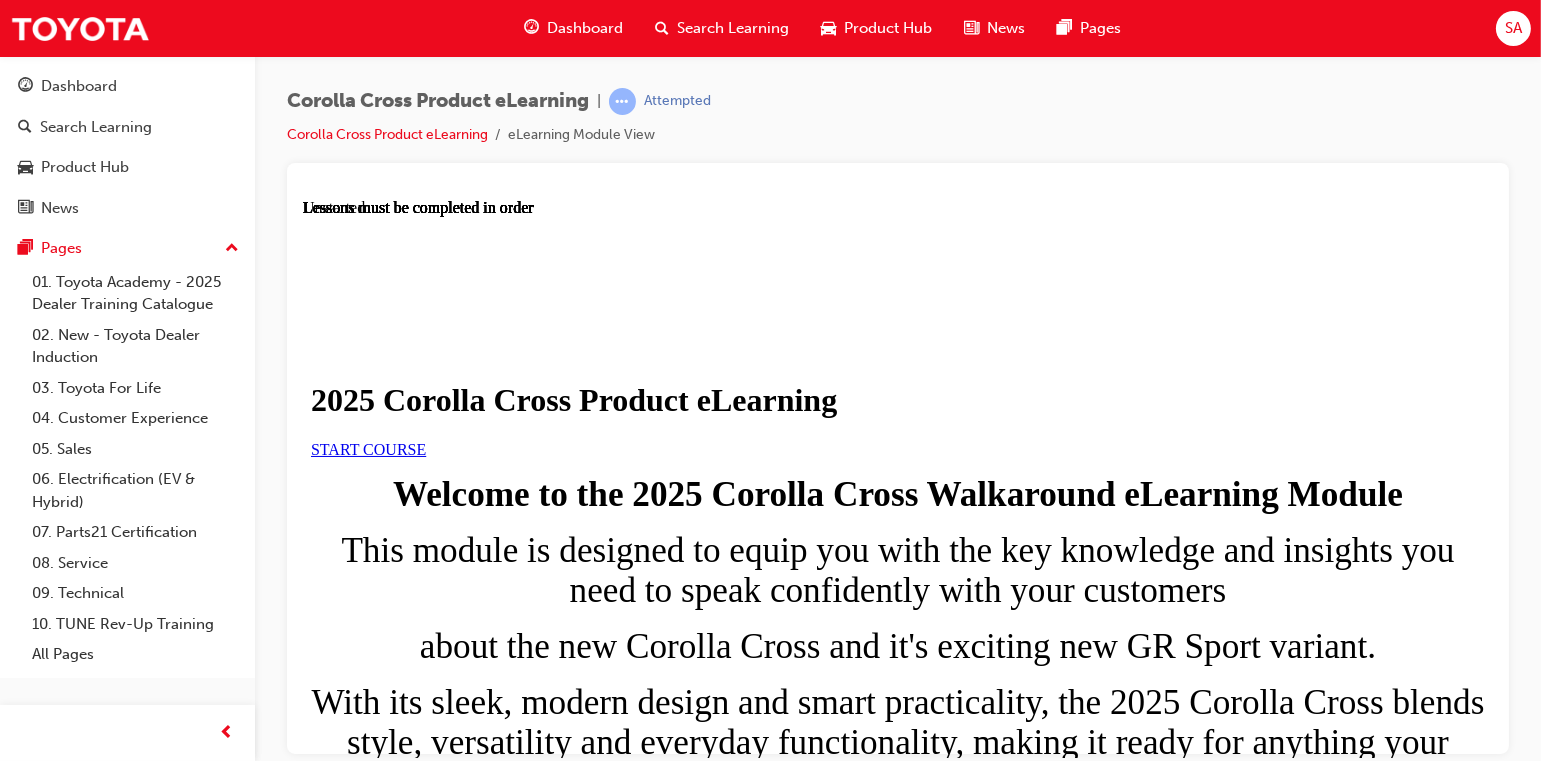 click on "START COURSE" at bounding box center (367, 448) 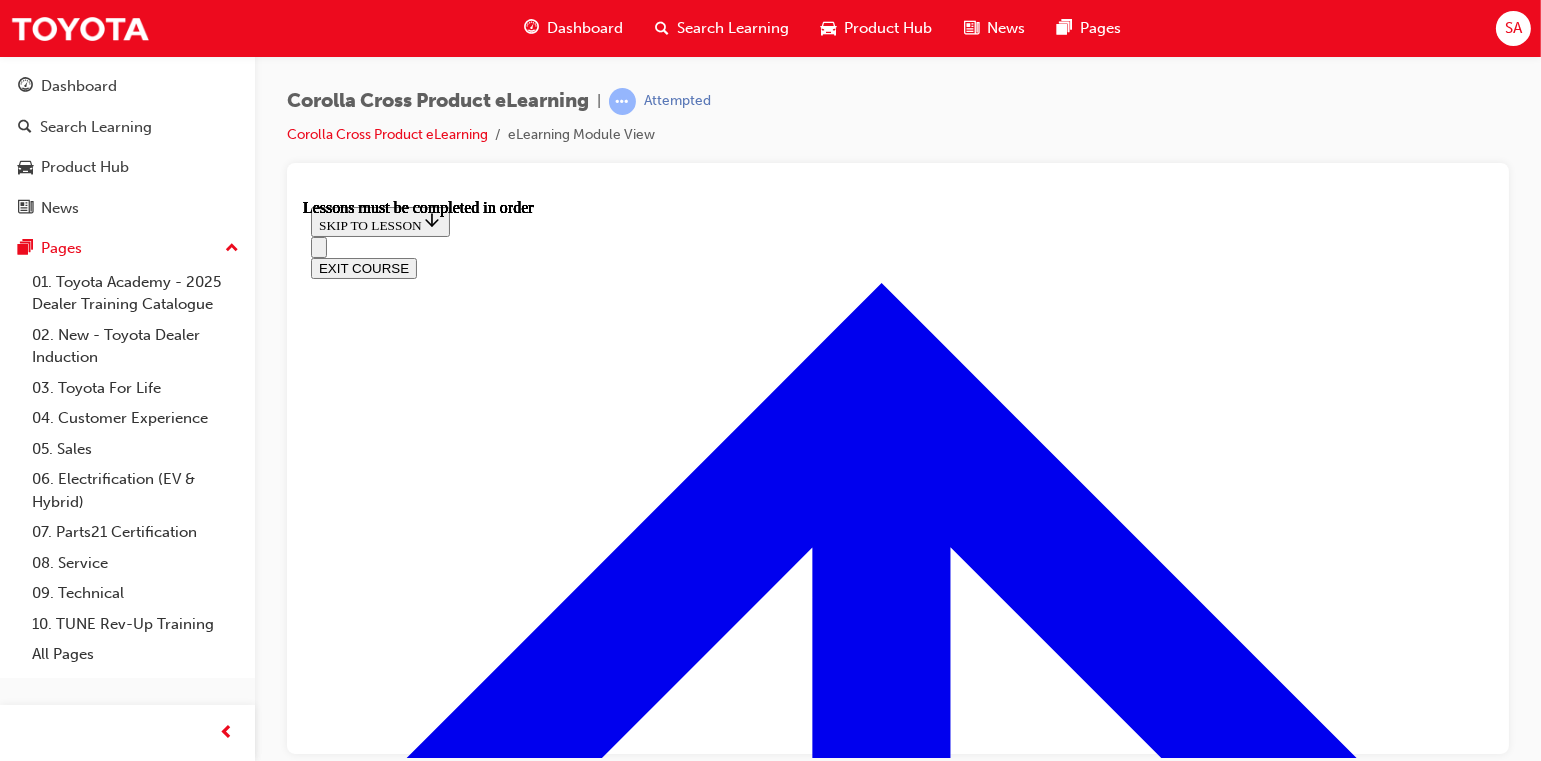 scroll, scrollTop: 470, scrollLeft: 0, axis: vertical 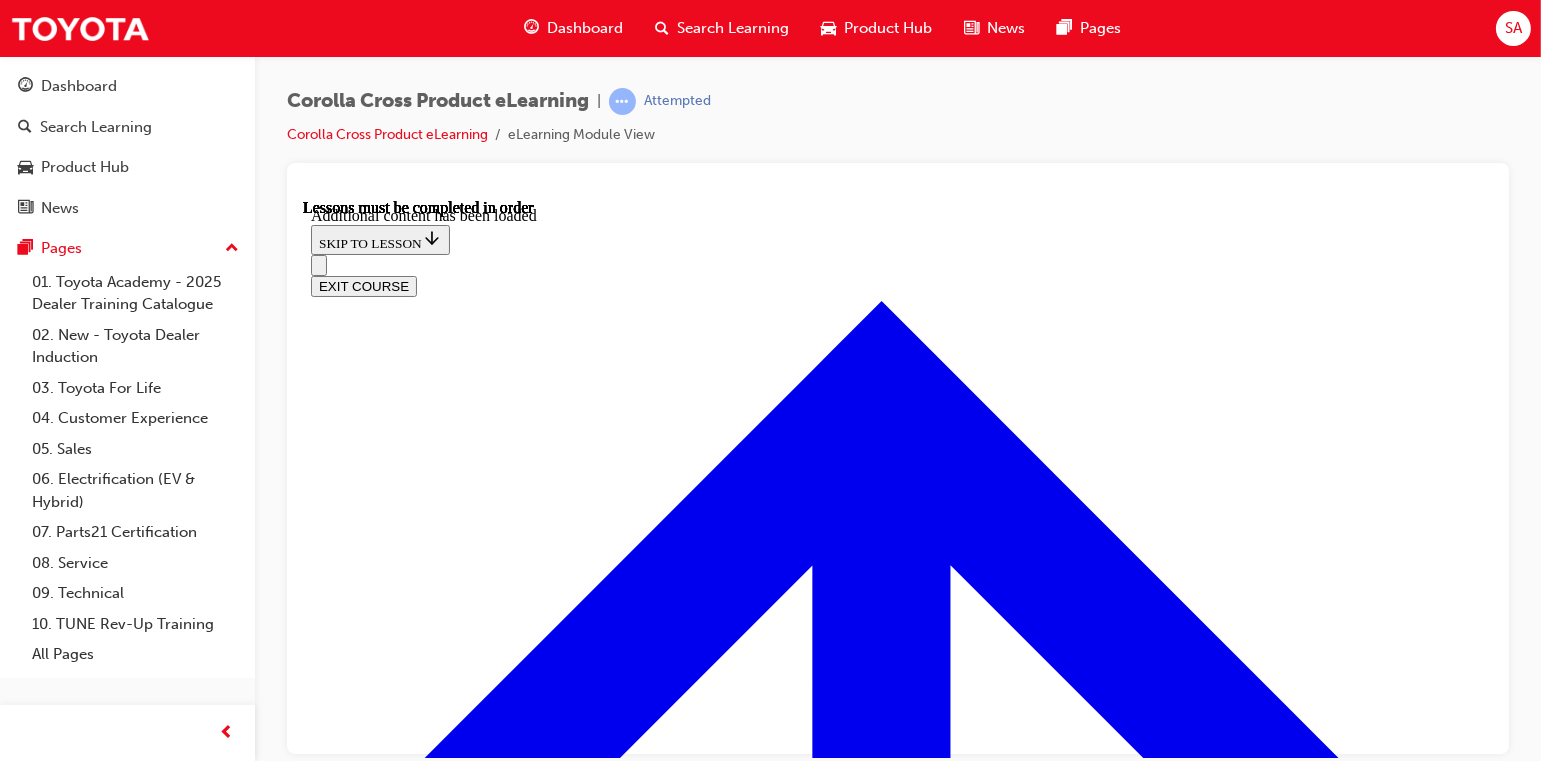 click on "KNOWLEDGE CHECK" at bounding box center [385, 8694] 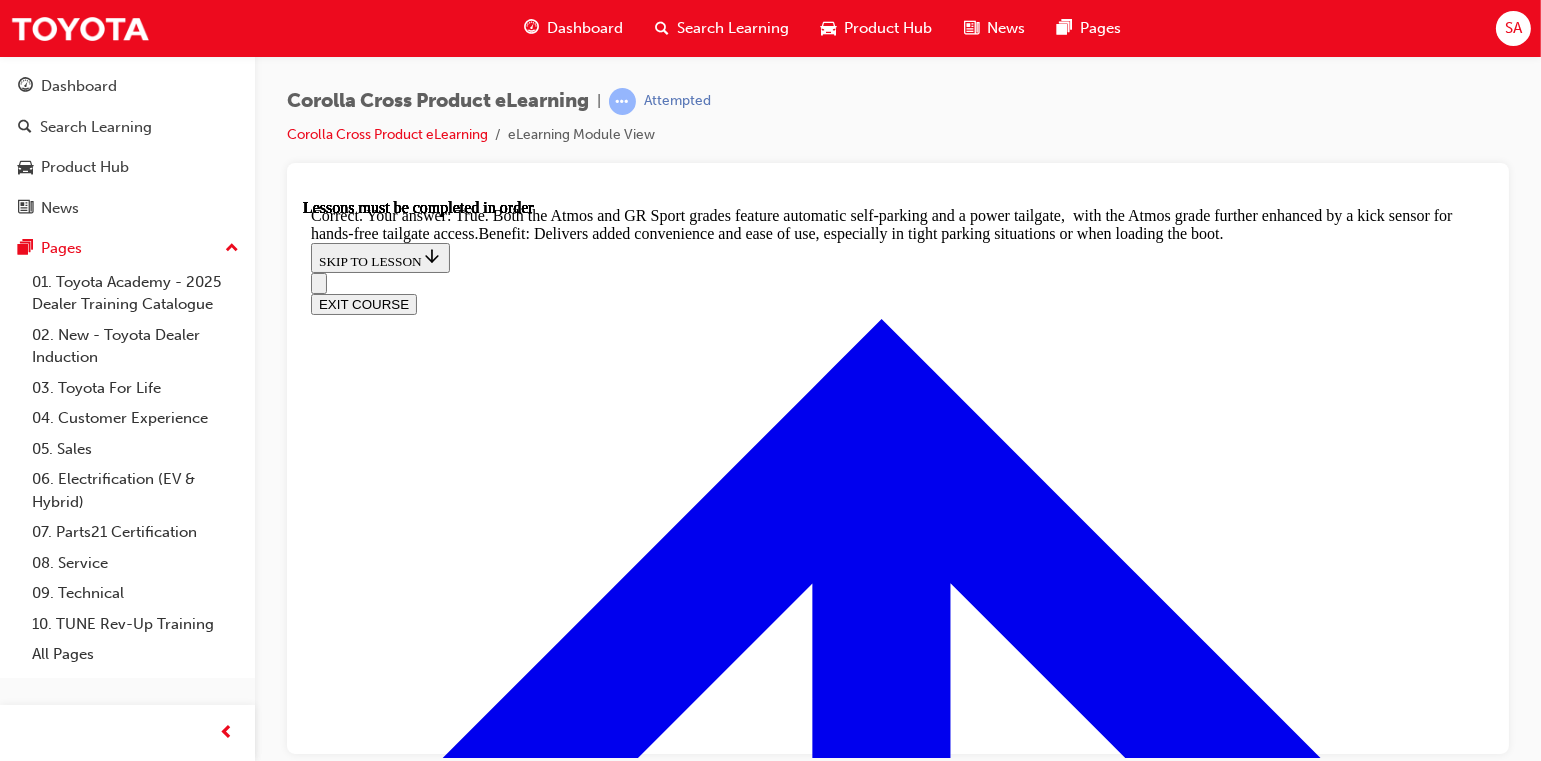 click on "NEXT LESSON" at bounding box center [362, 13459] 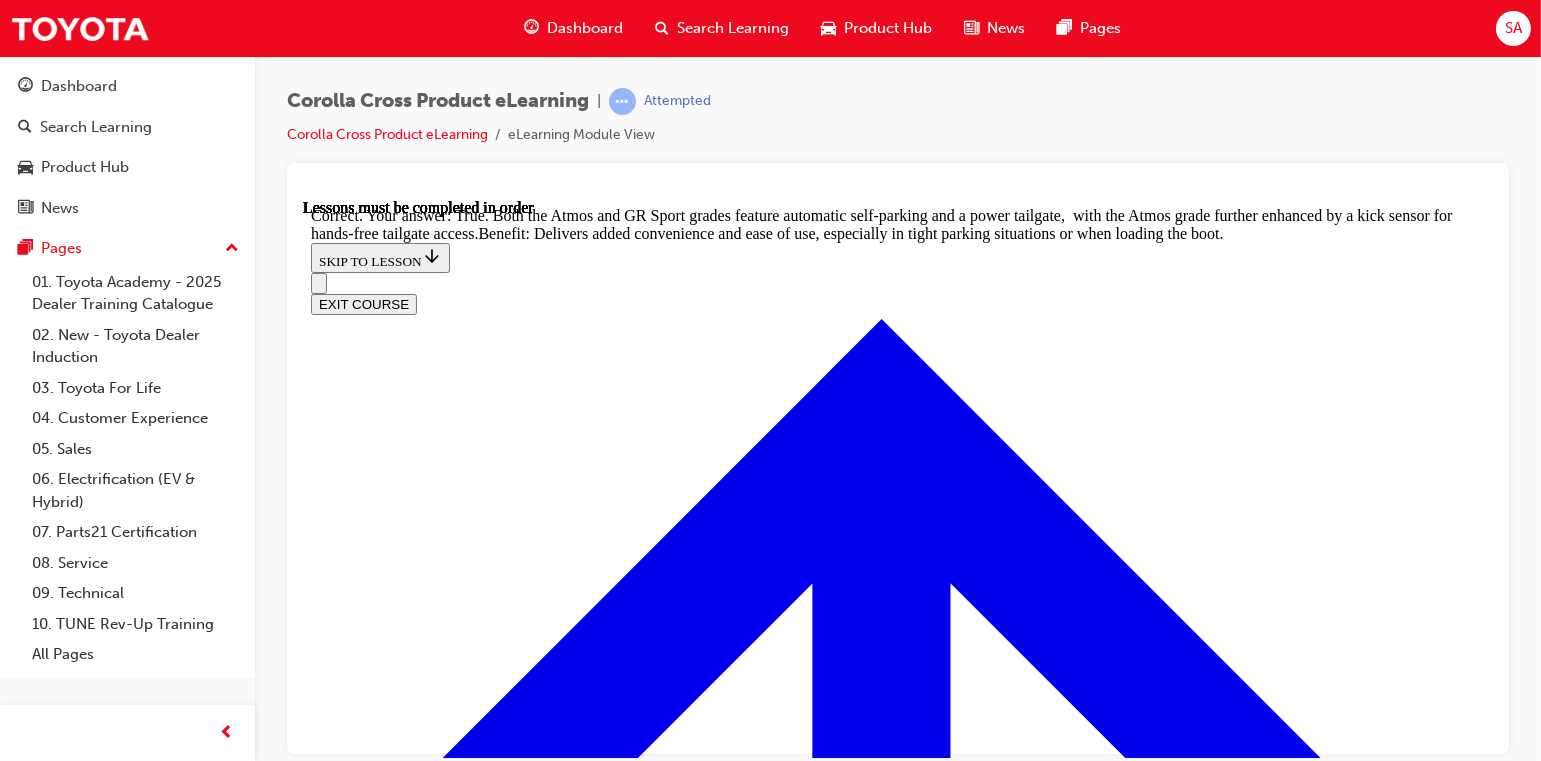 scroll, scrollTop: 70, scrollLeft: 0, axis: vertical 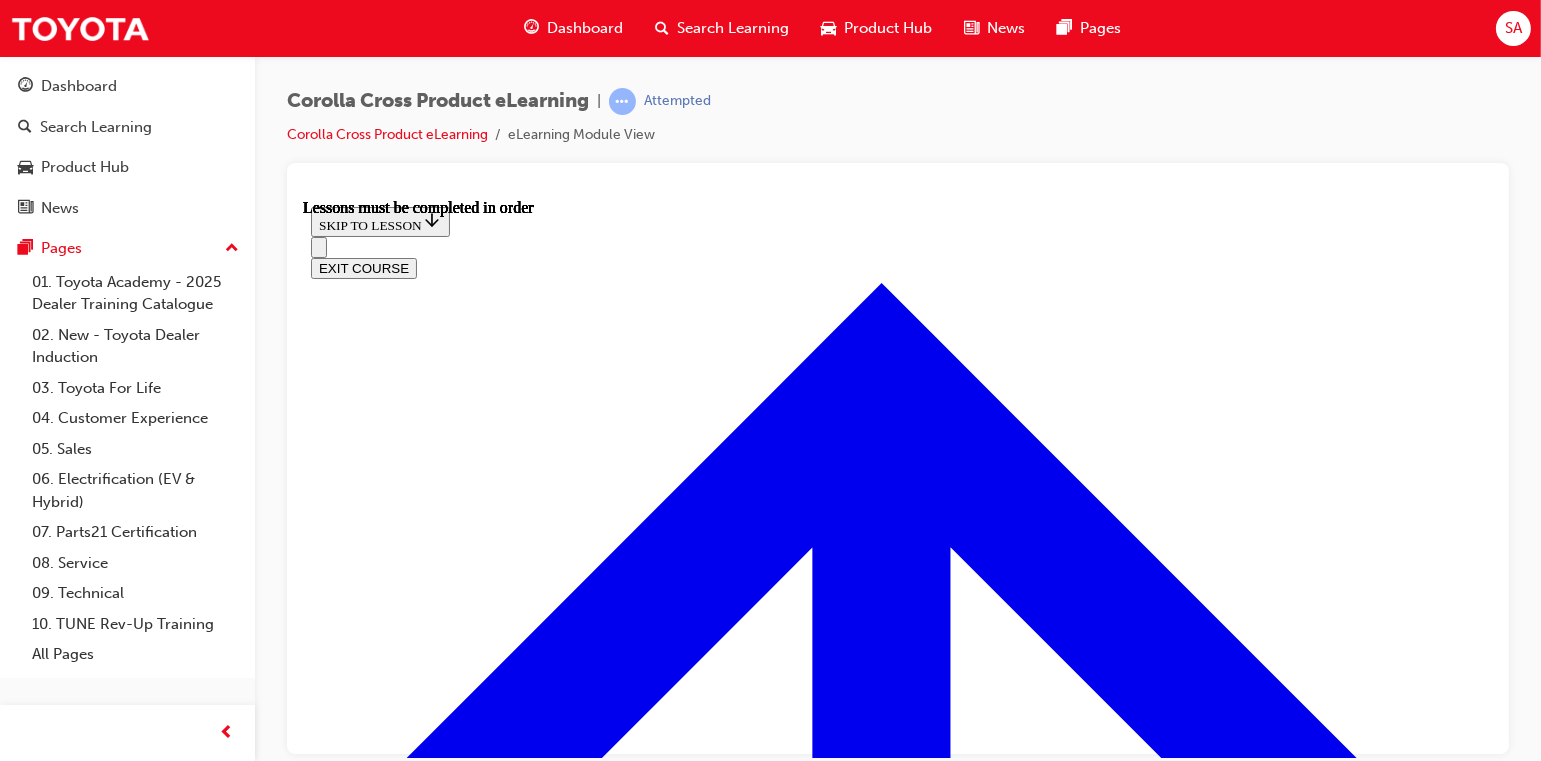 click at bounding box center [1190, 3610] 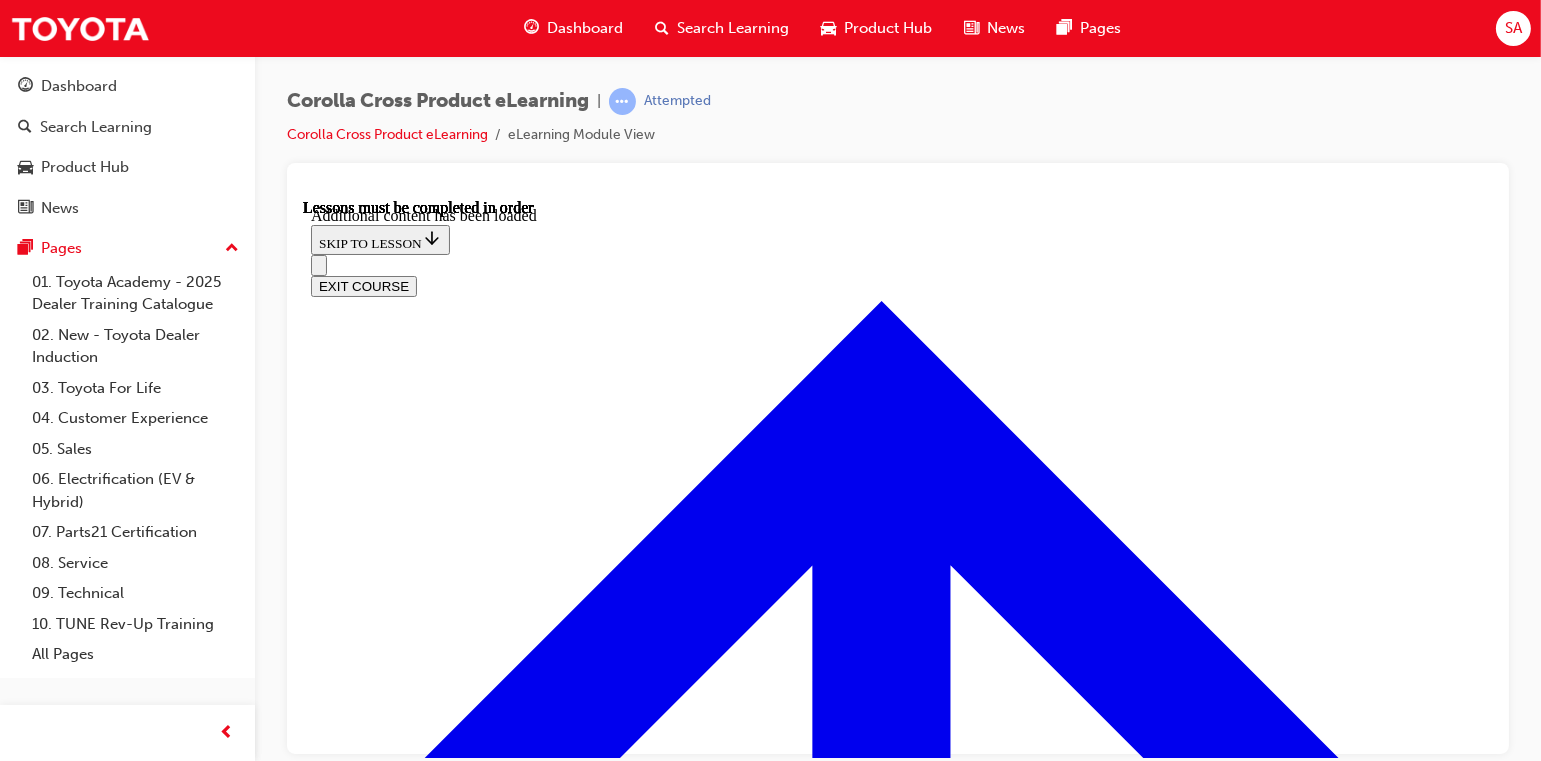 scroll, scrollTop: 2733, scrollLeft: 0, axis: vertical 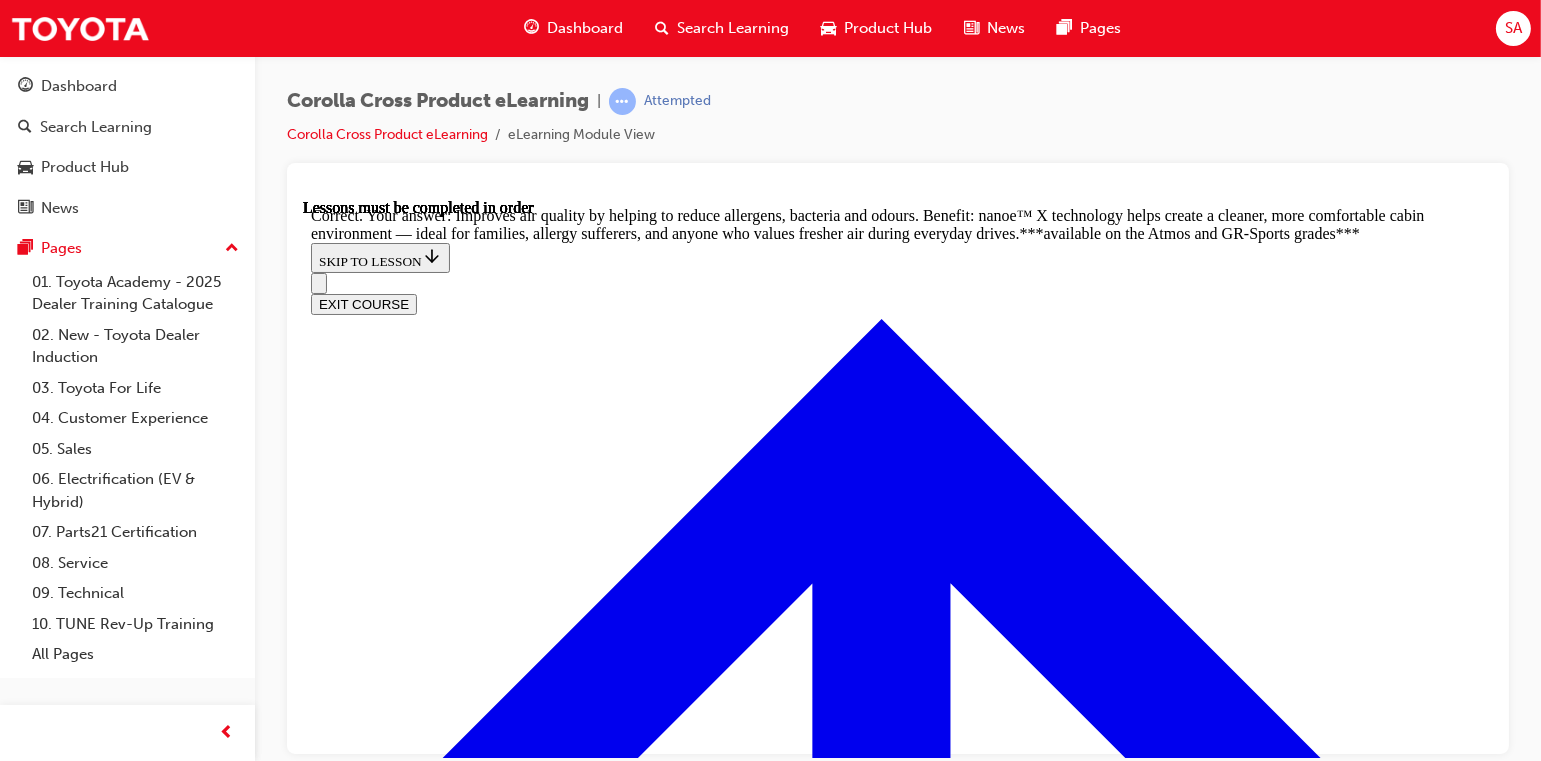 click on "Displays a 360-degree view of the vehicle’s surroundings to assist with parking and low-speed manoeuvres" at bounding box center (897, 17004) 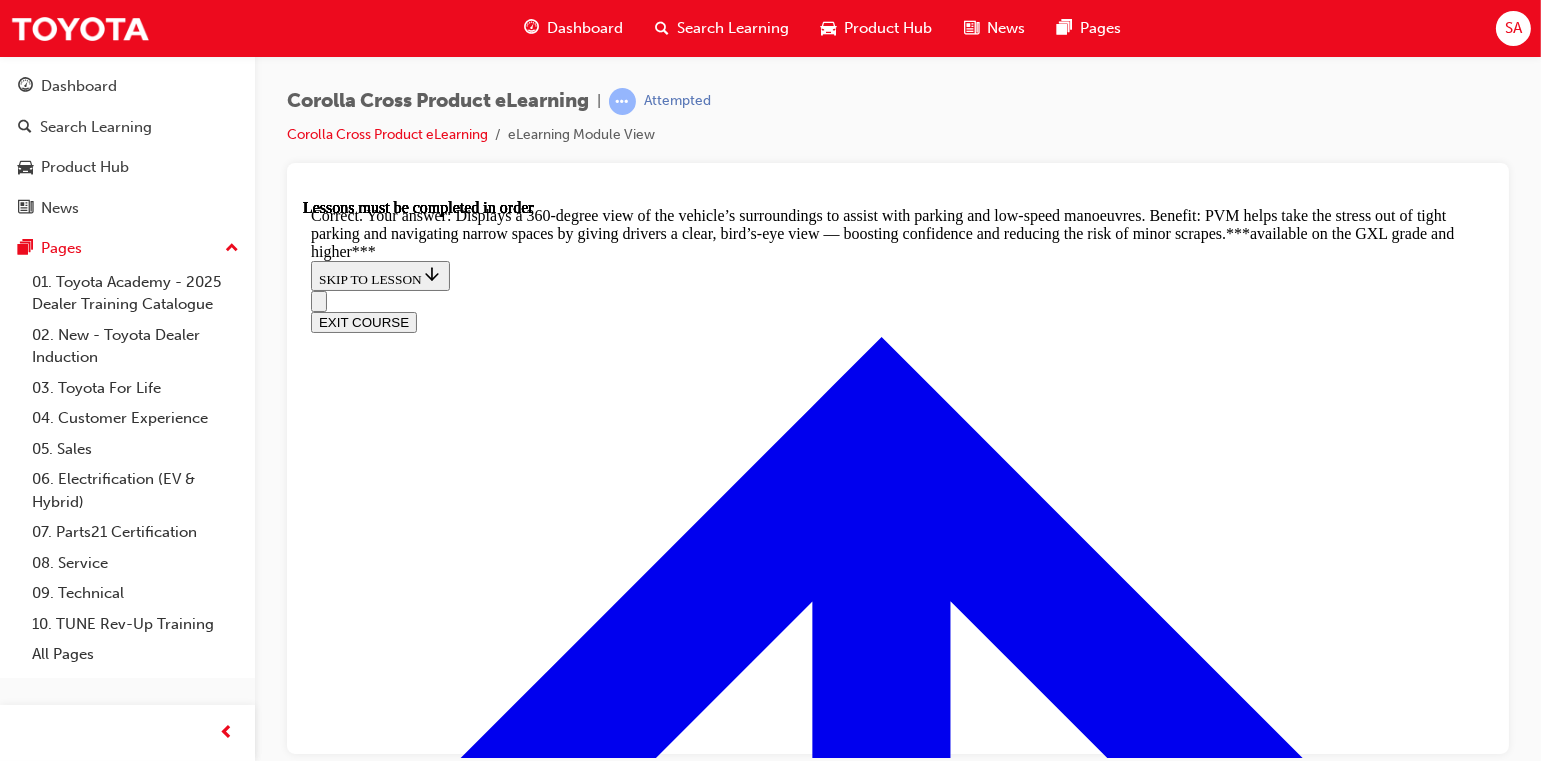 scroll, scrollTop: 4405, scrollLeft: 0, axis: vertical 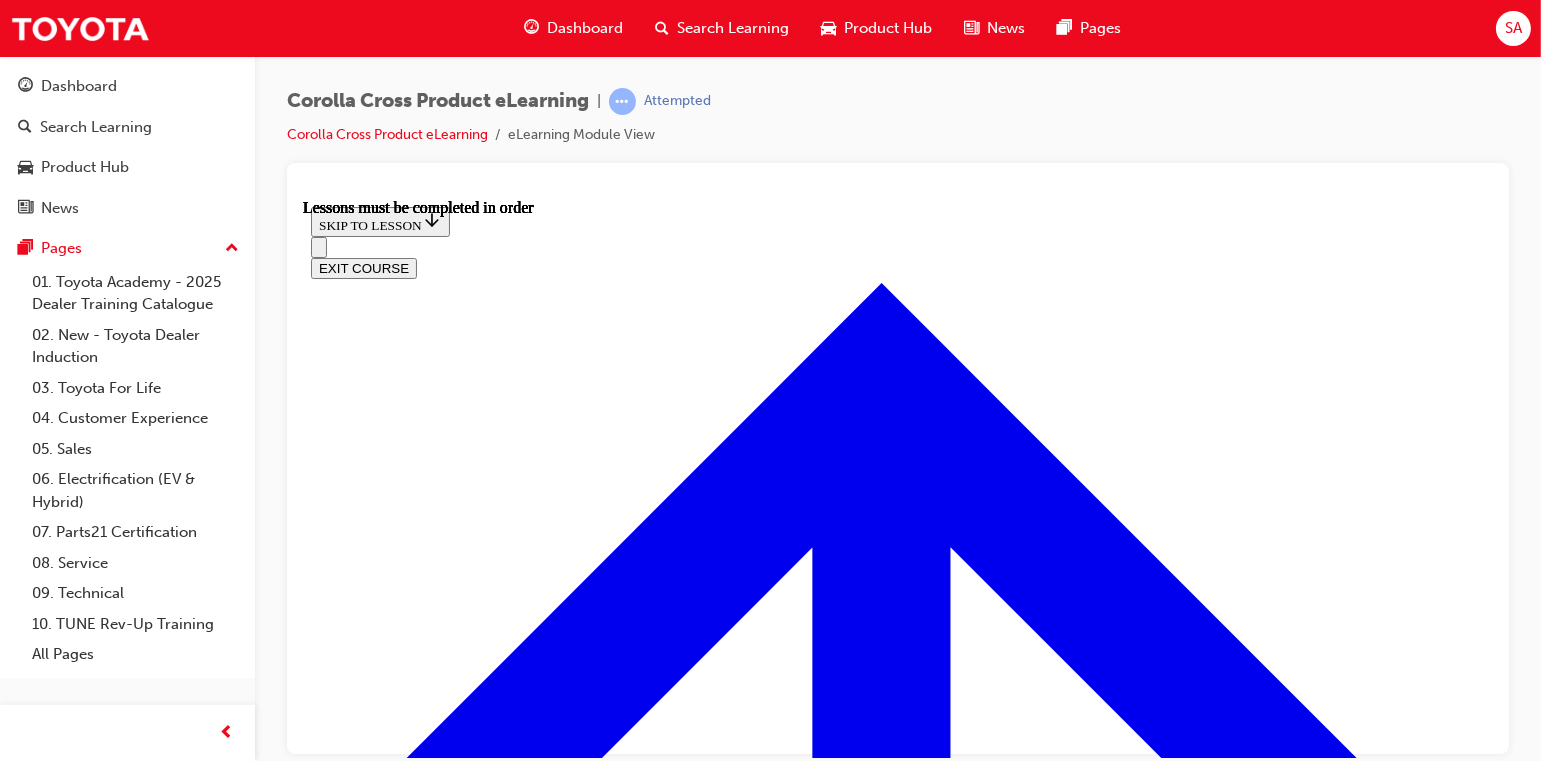 click at bounding box center (398, 4560) 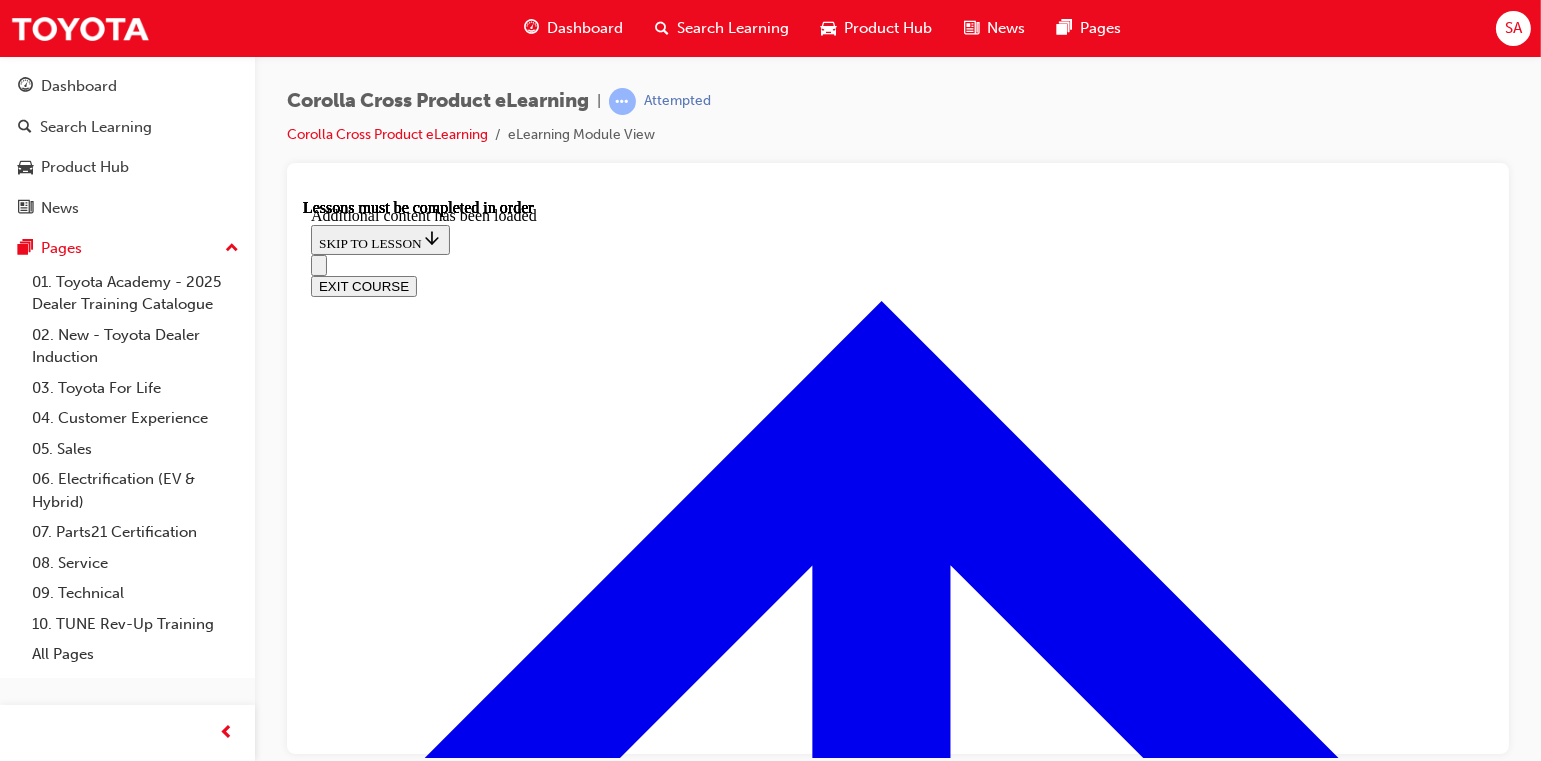 scroll, scrollTop: 2883, scrollLeft: 0, axis: vertical 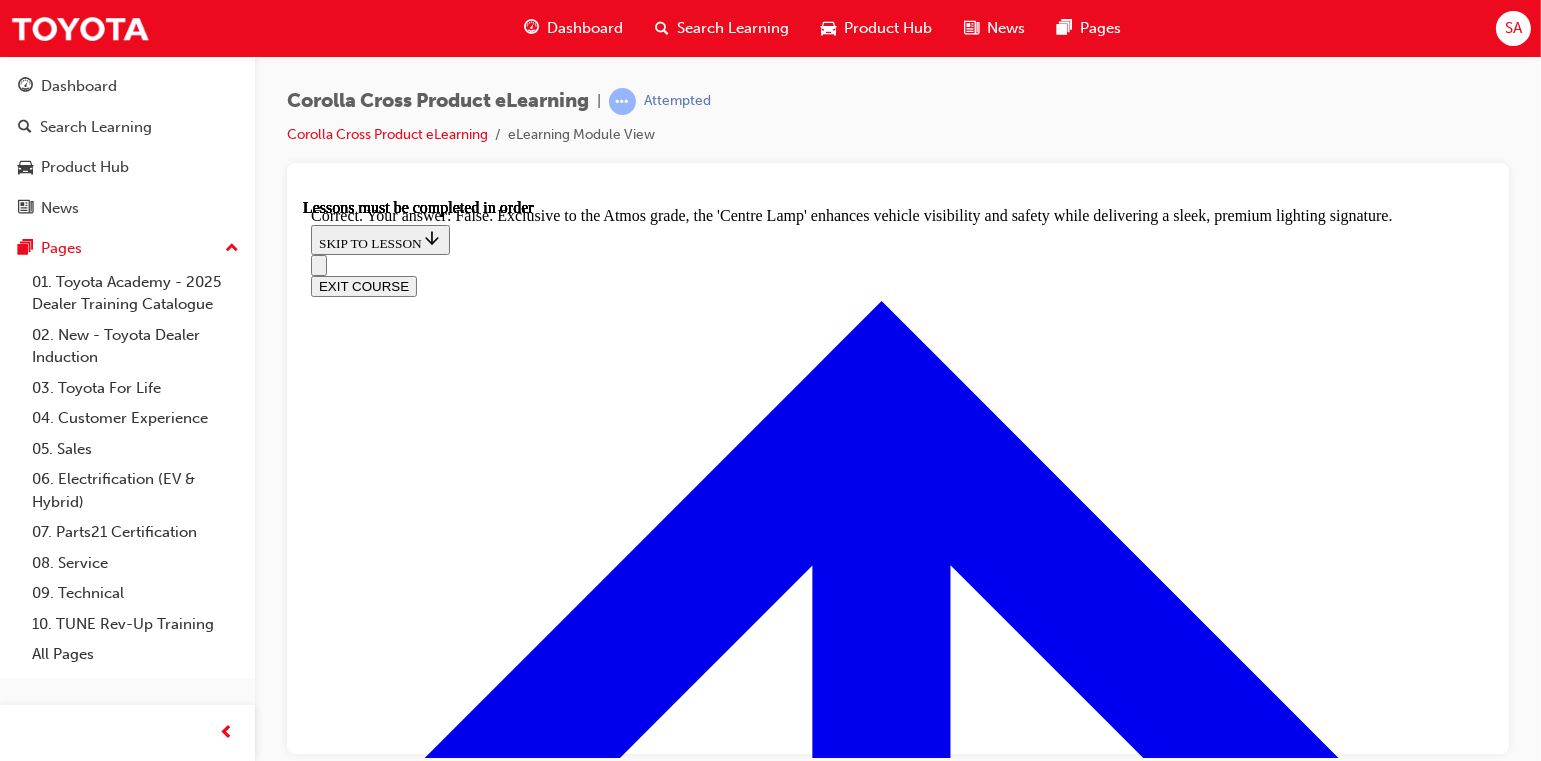 click on "NEXT LESSON" at bounding box center [362, 10285] 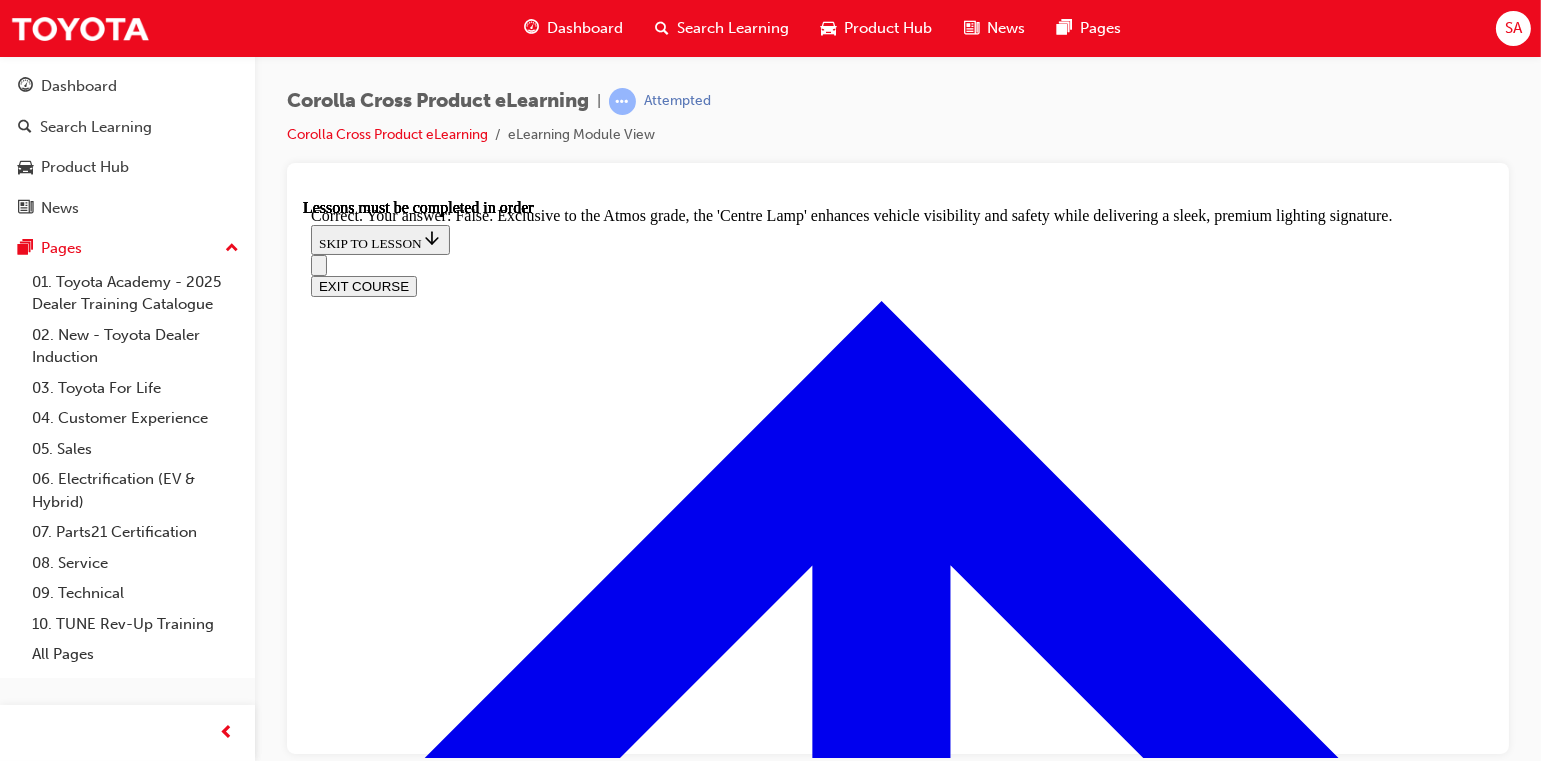 scroll, scrollTop: 0, scrollLeft: 0, axis: both 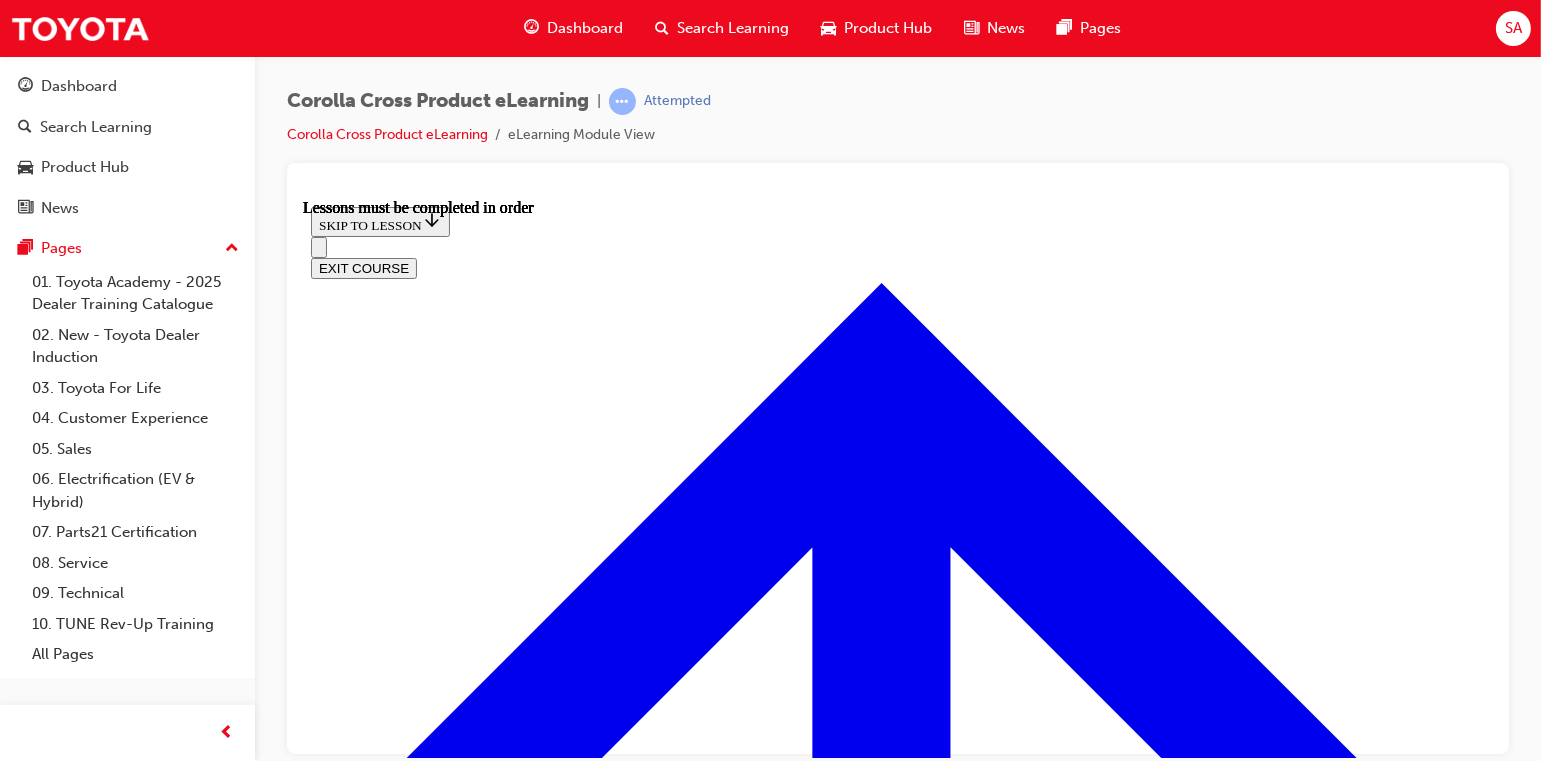 click at bounding box center (398, 4067) 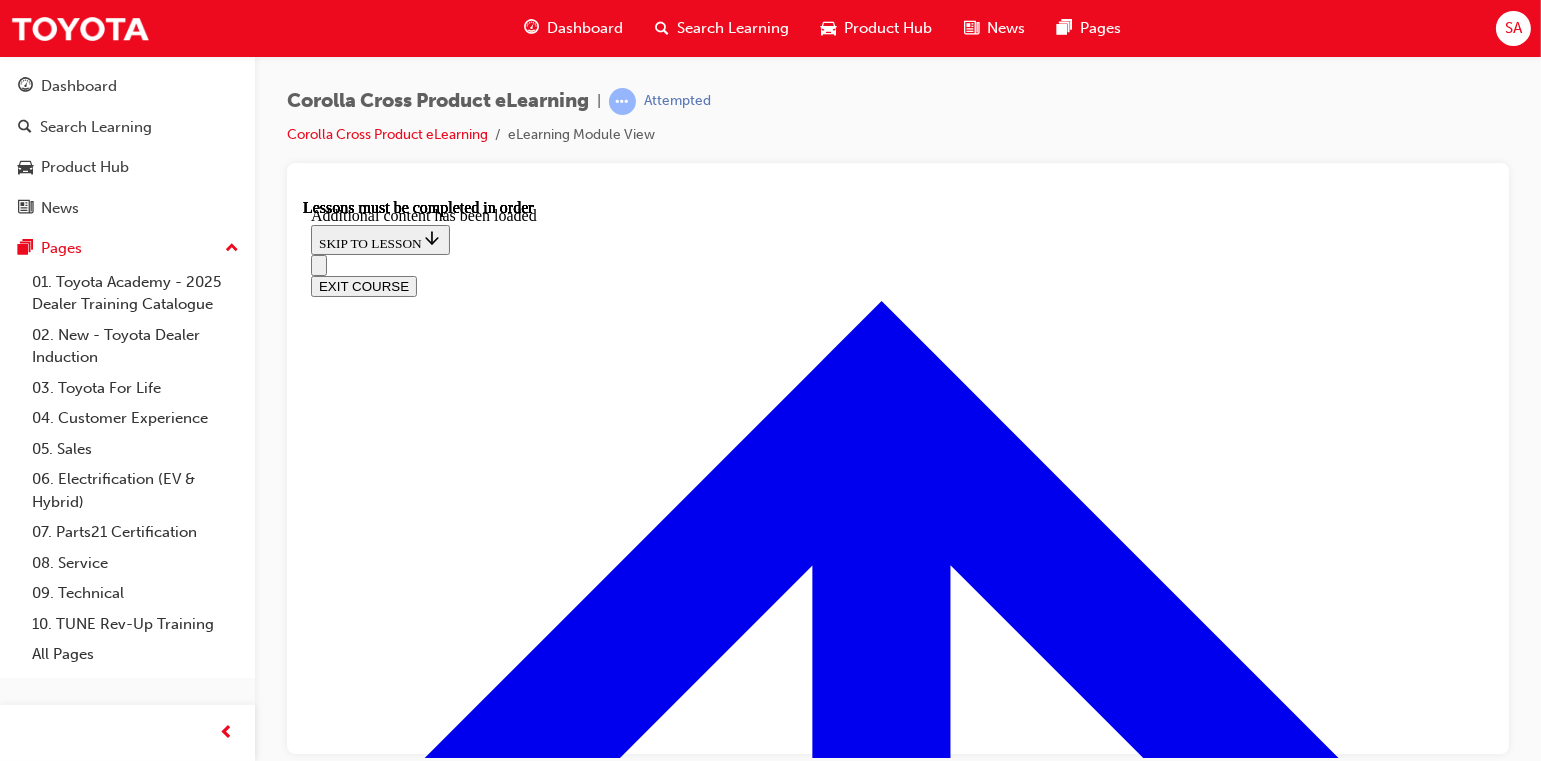 scroll, scrollTop: 2544, scrollLeft: 0, axis: vertical 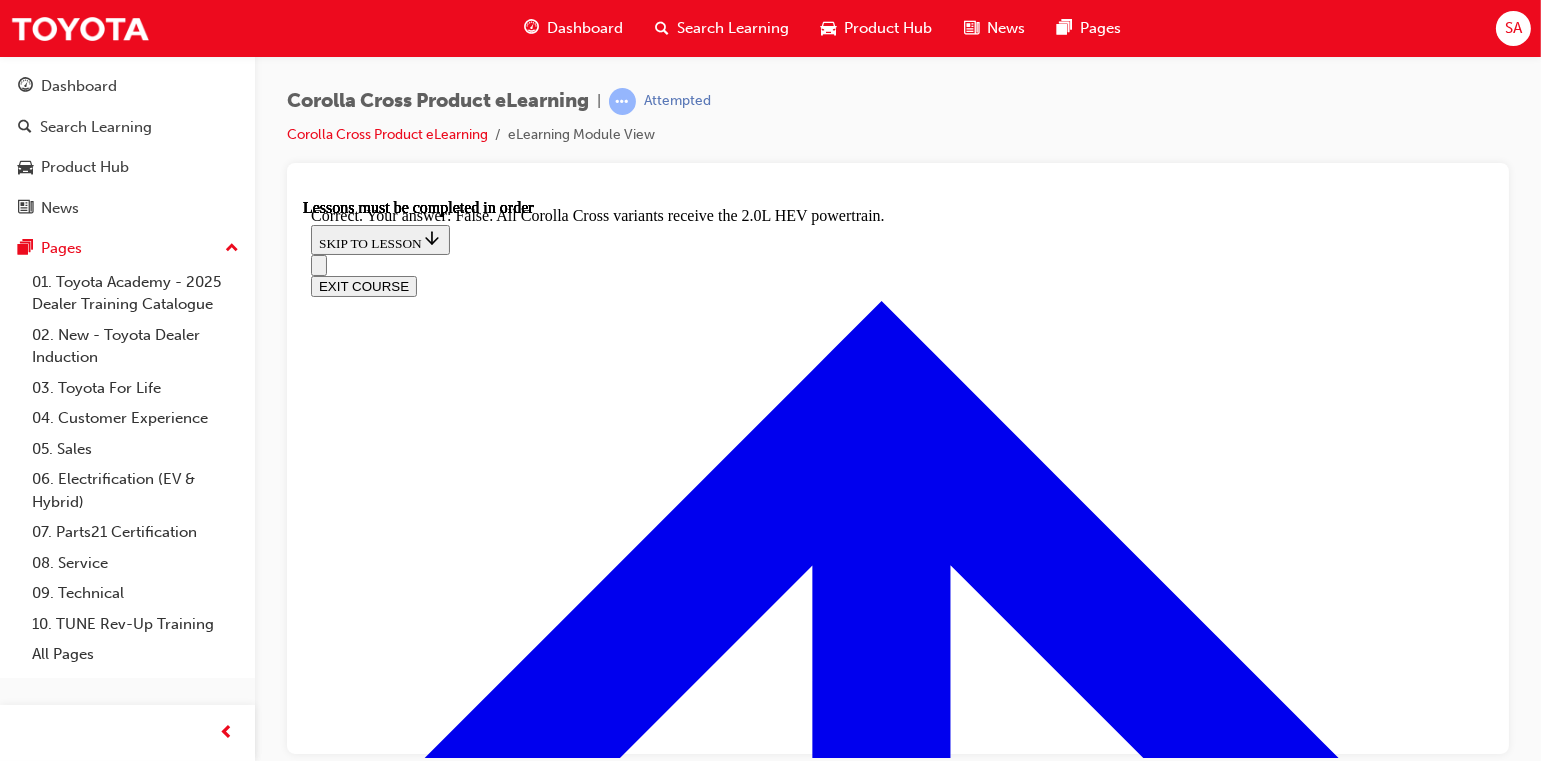 click on "NEXT LESSON" at bounding box center (362, 9057) 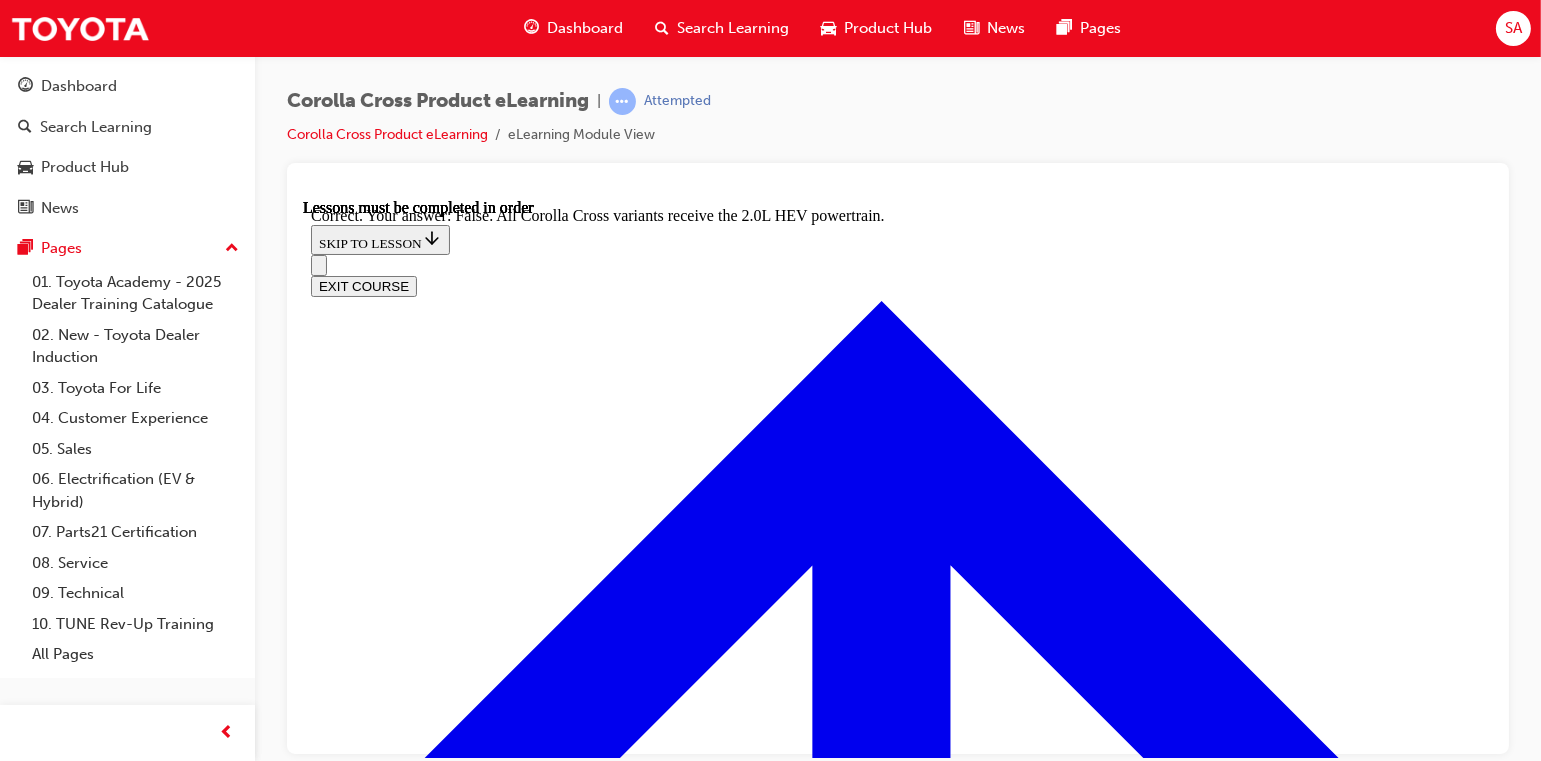 scroll, scrollTop: 0, scrollLeft: 0, axis: both 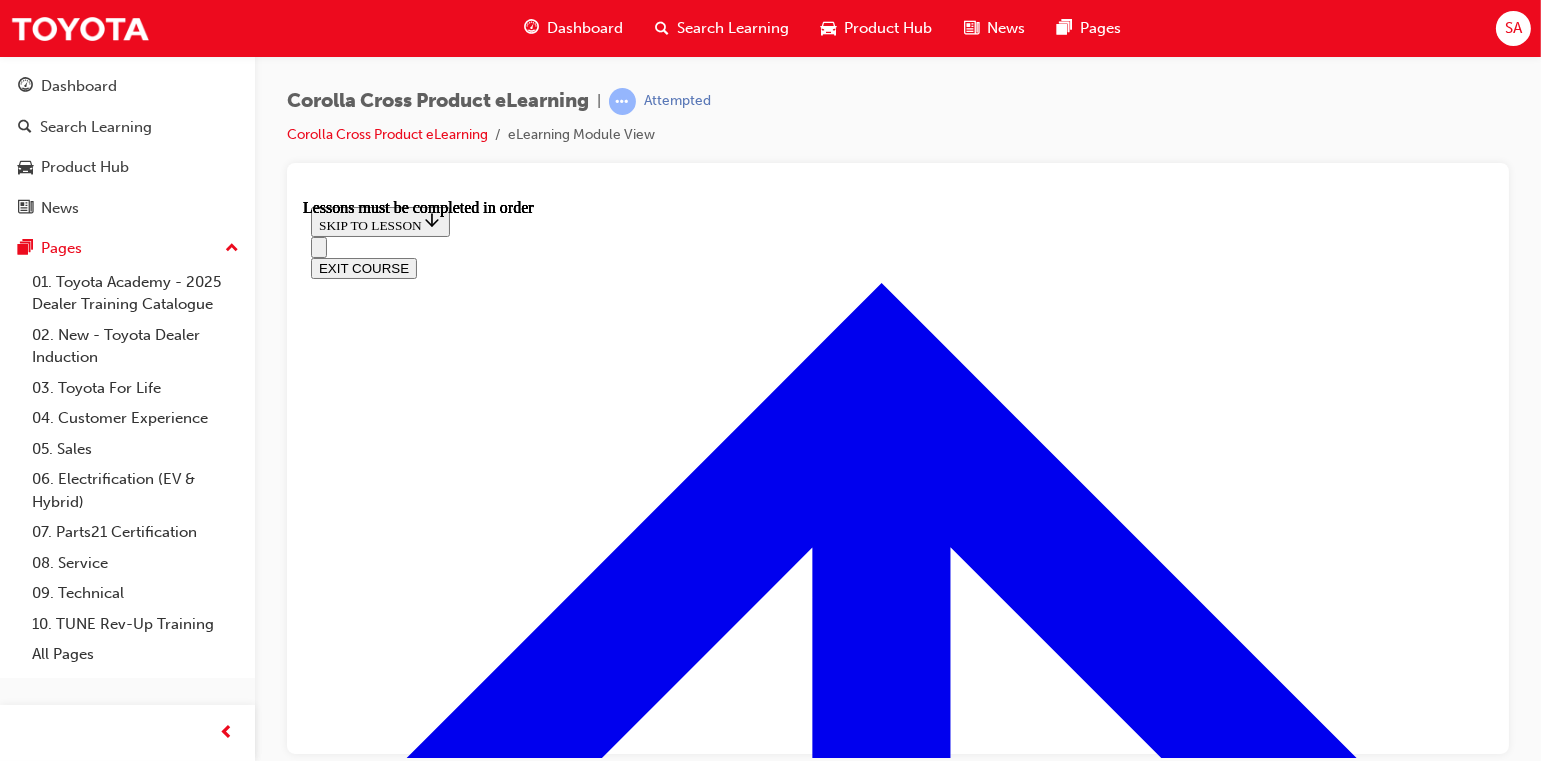 click at bounding box center (398, 4615) 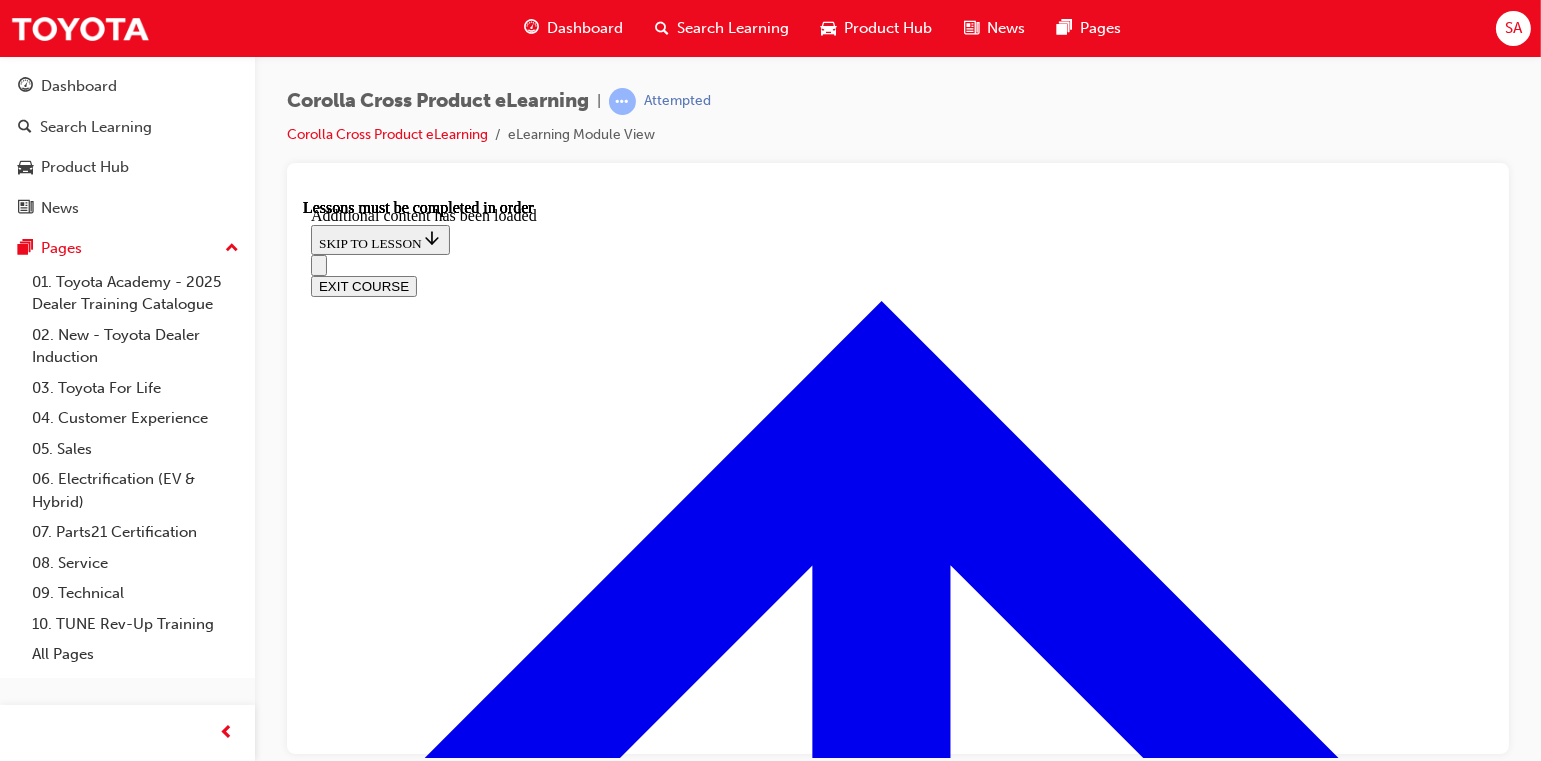 scroll, scrollTop: 2497, scrollLeft: 0, axis: vertical 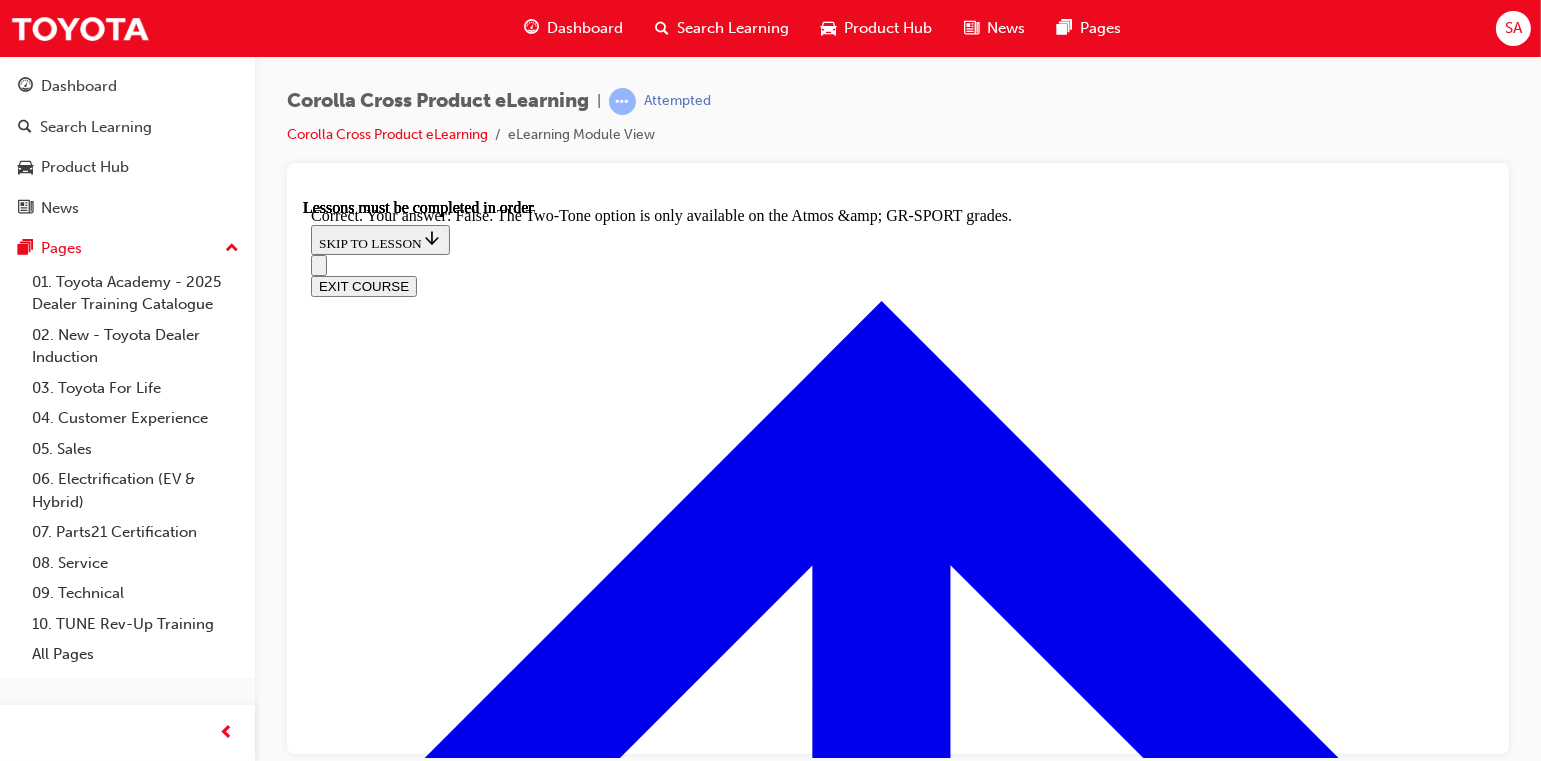 click on "NEXT LESSON" at bounding box center [362, 9703] 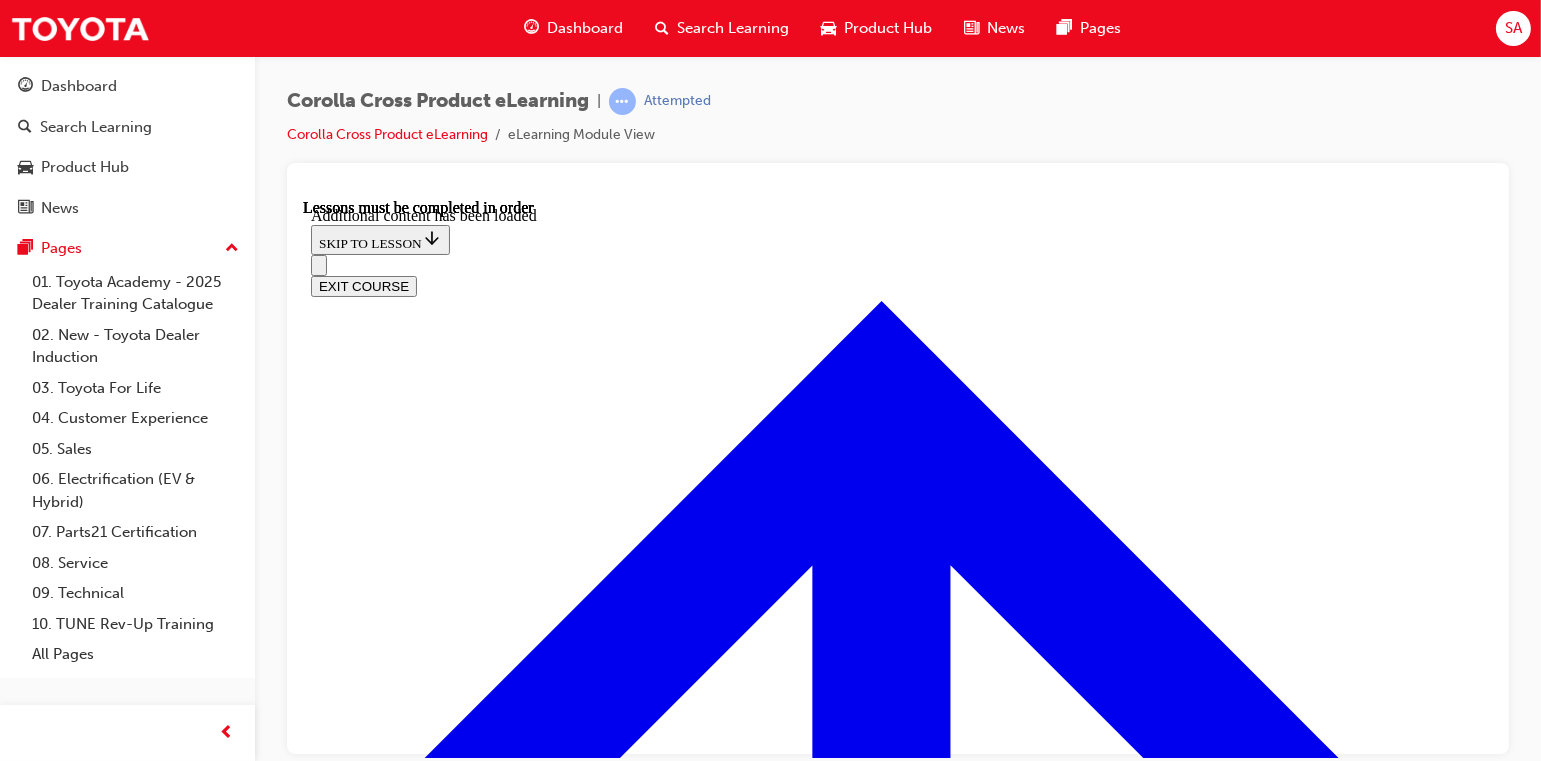 scroll, scrollTop: 2832, scrollLeft: 0, axis: vertical 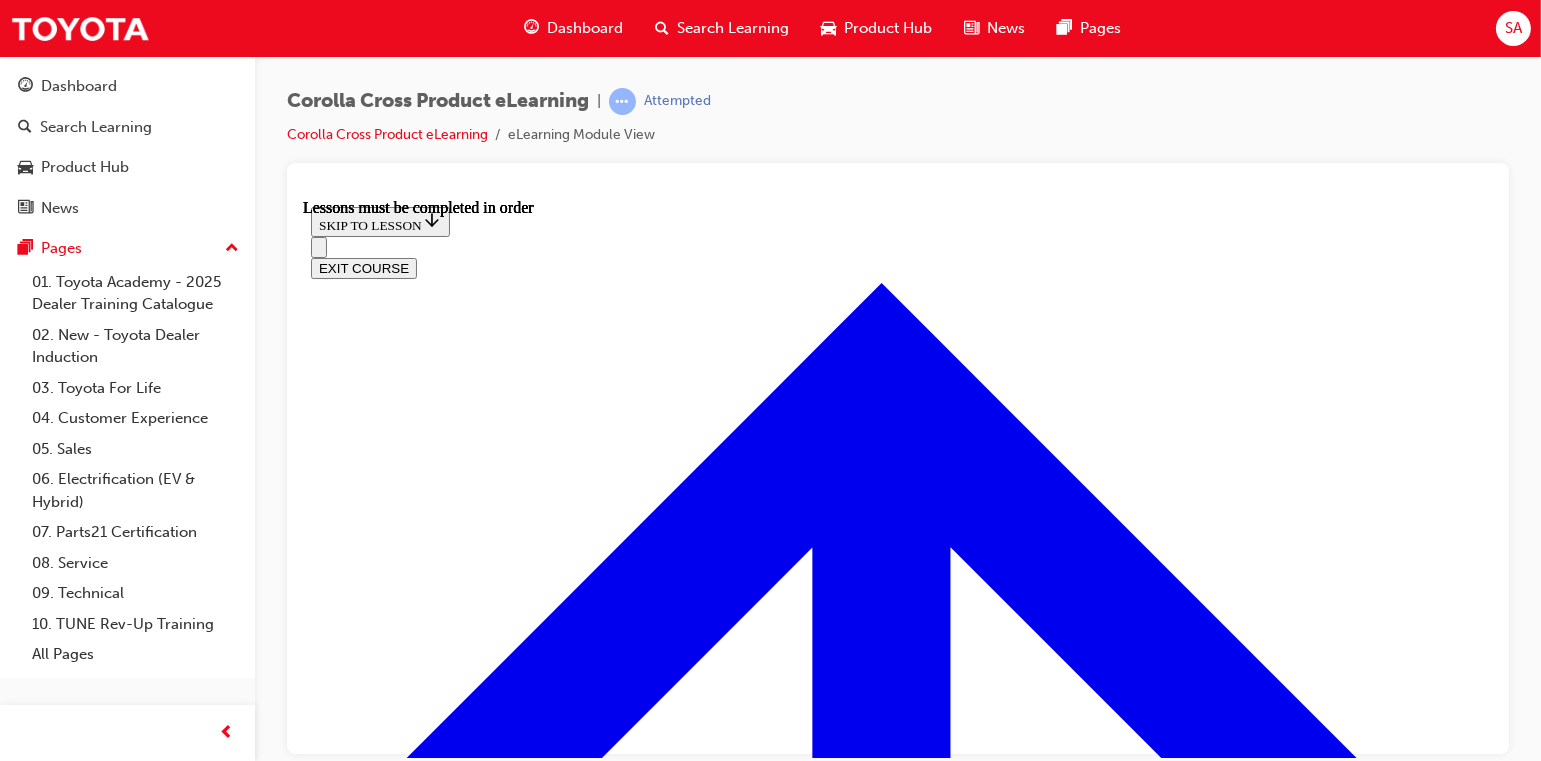 click at bounding box center (398, 4449) 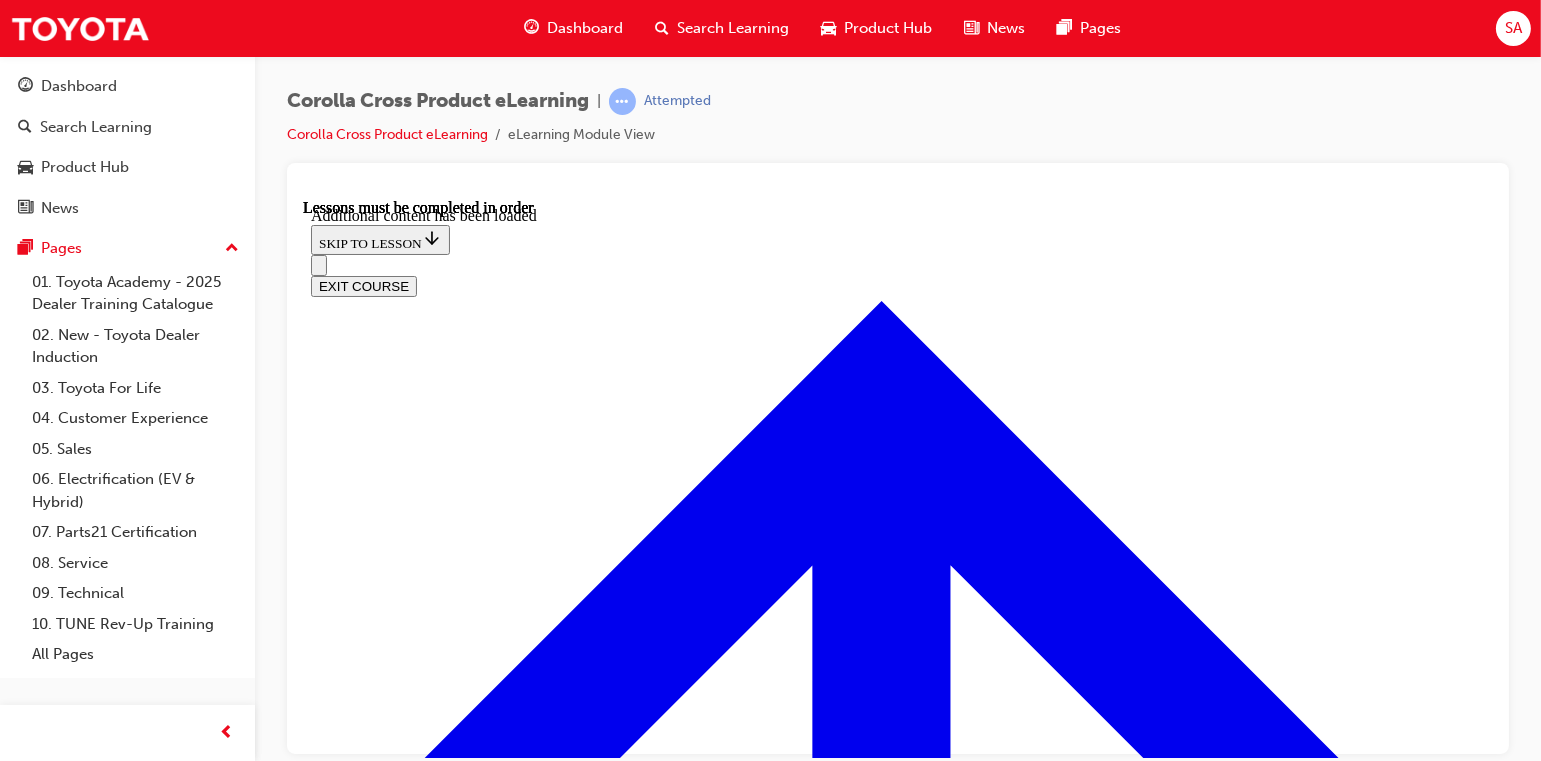 scroll, scrollTop: 3108, scrollLeft: 0, axis: vertical 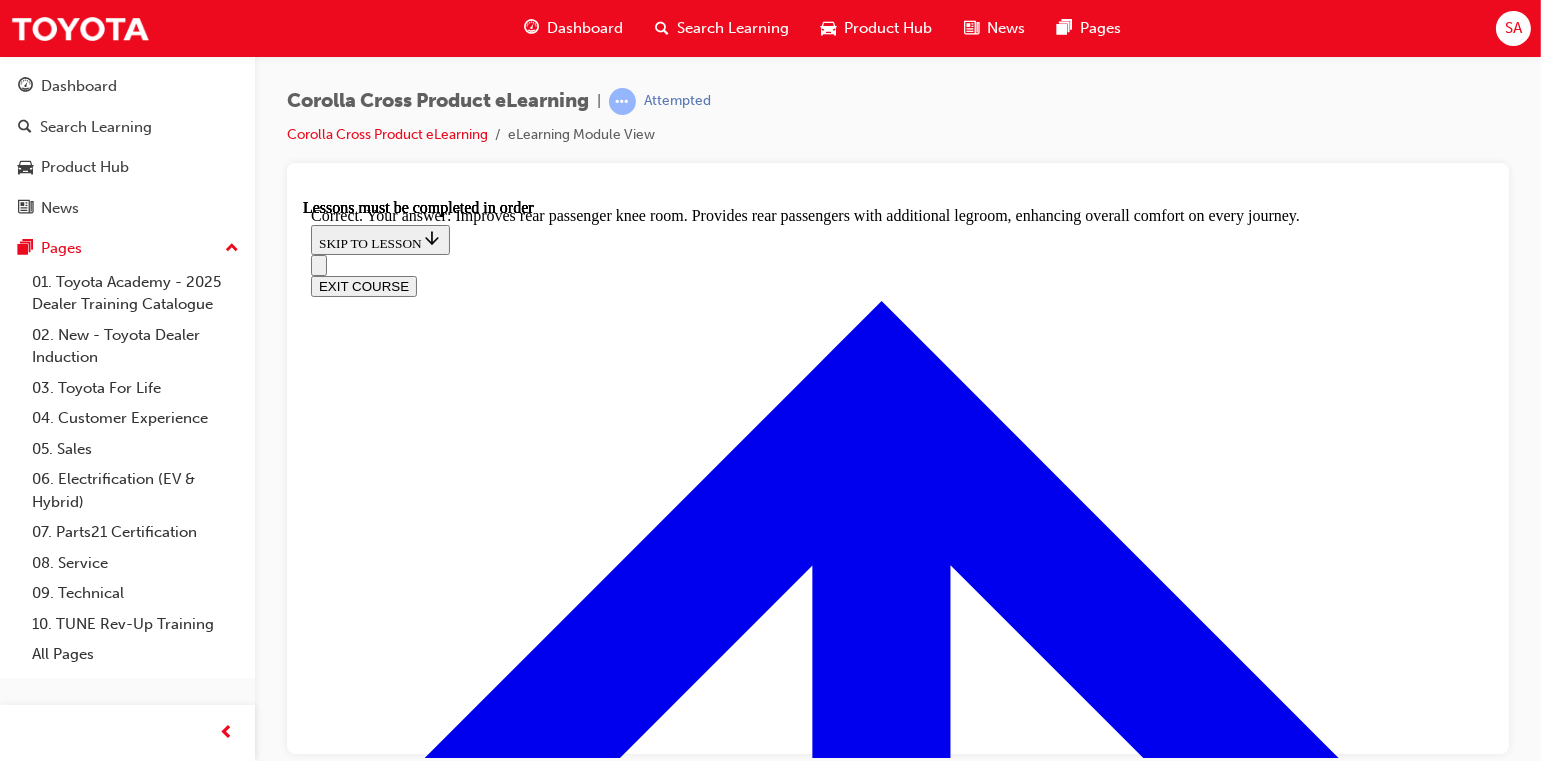 click on "NEXT LESSON" at bounding box center [897, 13870] 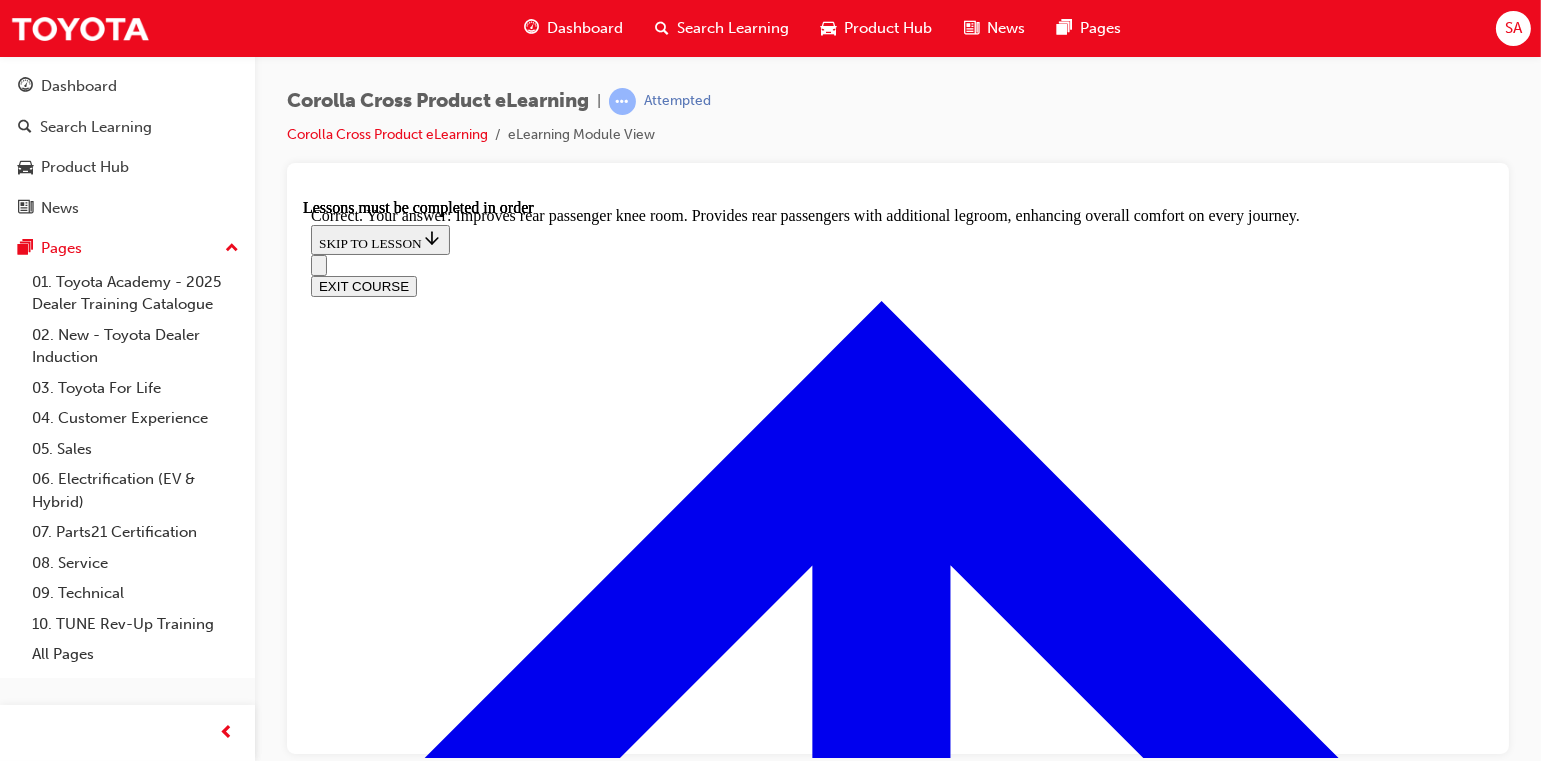 scroll, scrollTop: 0, scrollLeft: 0, axis: both 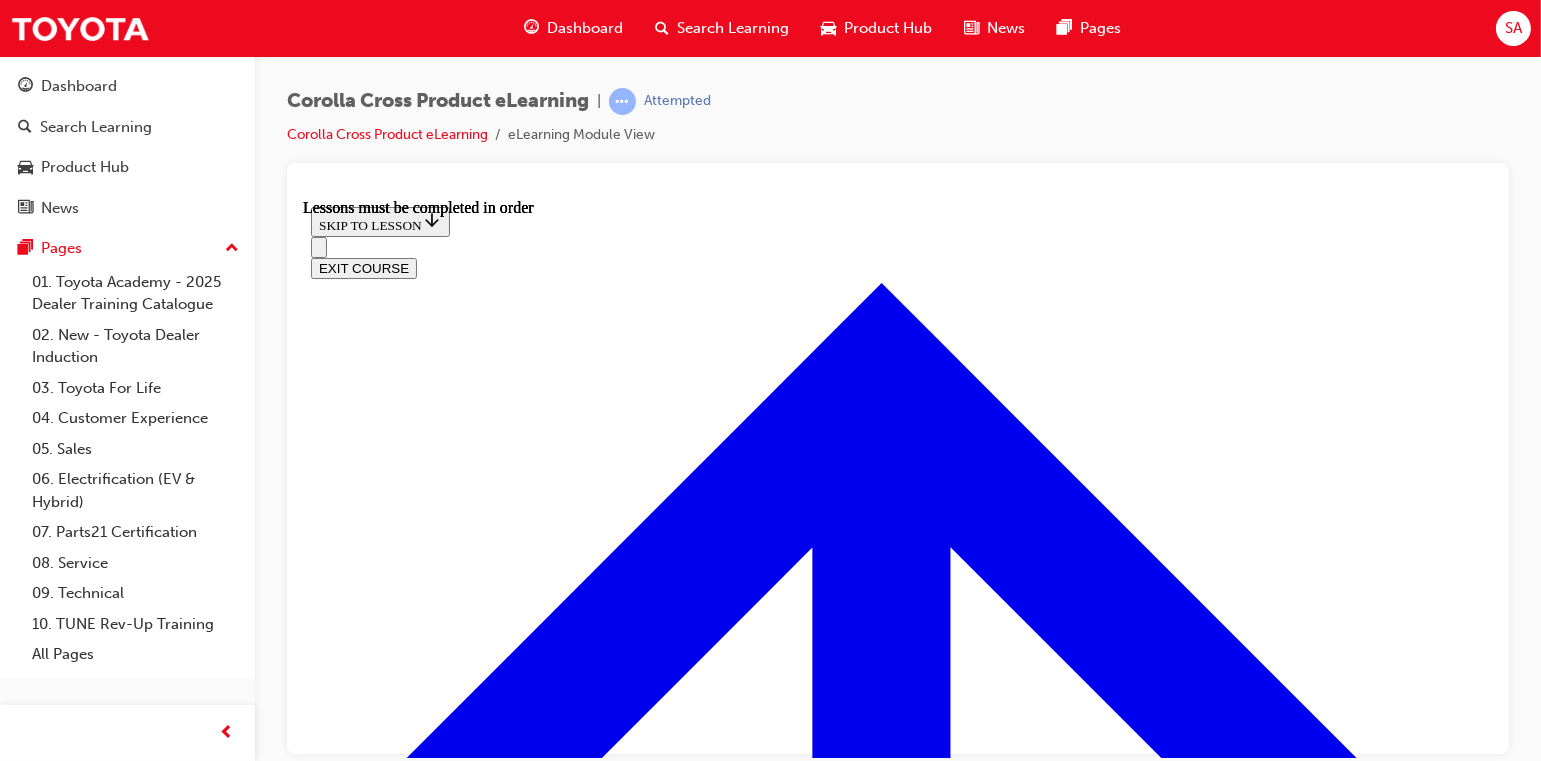 click at bounding box center (398, 4391) 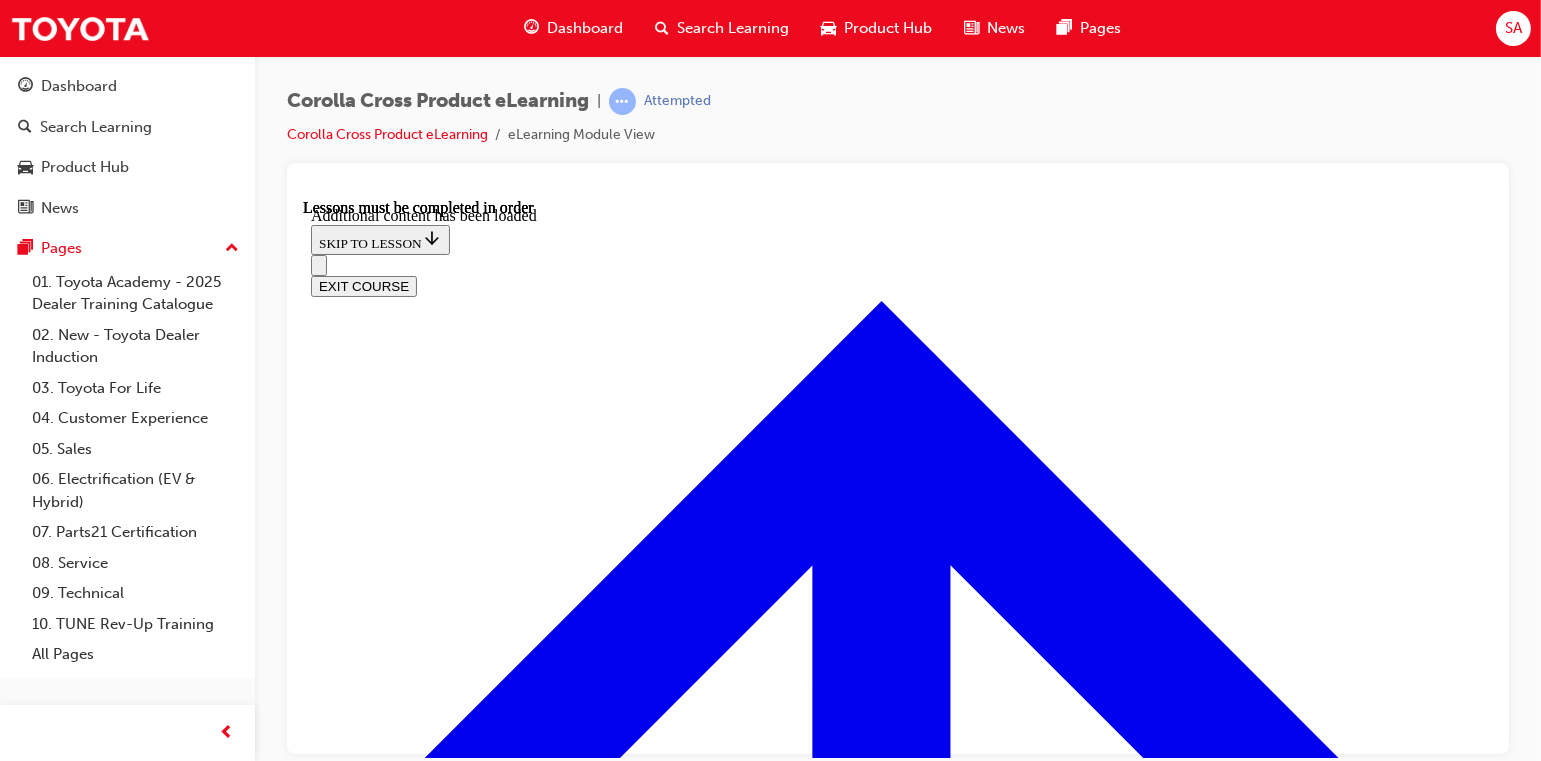 scroll, scrollTop: 2855, scrollLeft: 0, axis: vertical 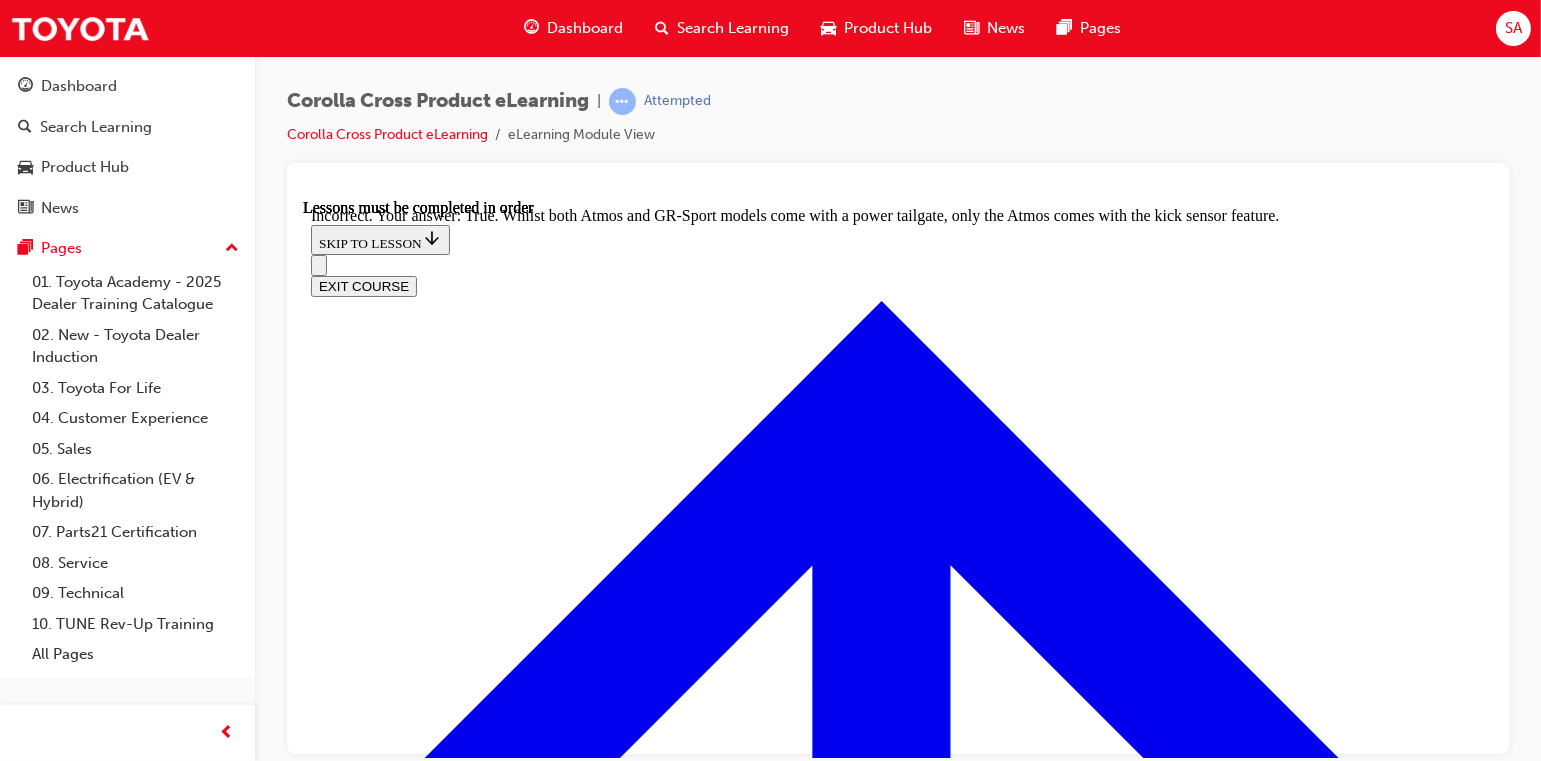 click at bounding box center (358, 9493) 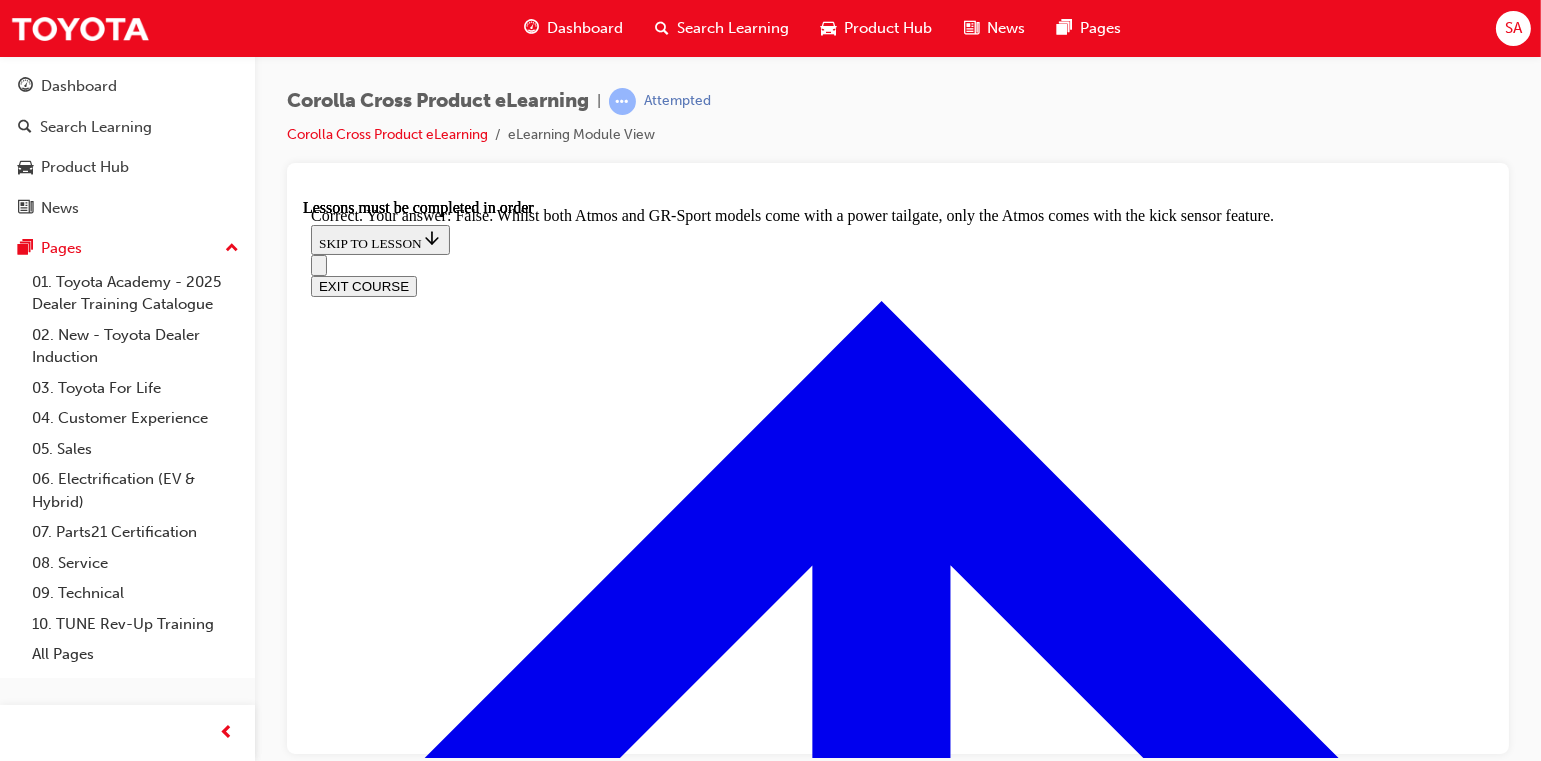 scroll, scrollTop: 3258, scrollLeft: 0, axis: vertical 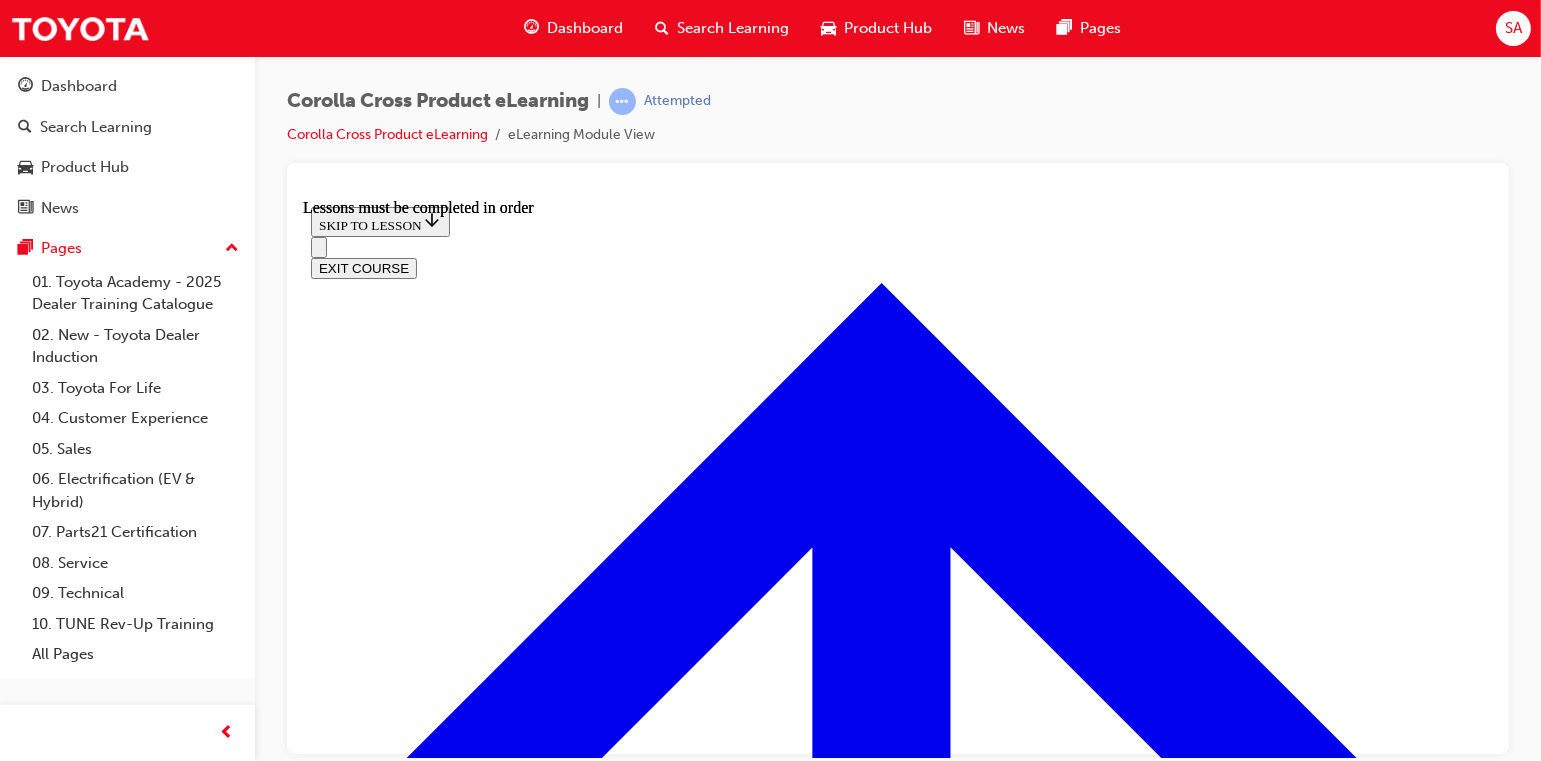 click at bounding box center [398, 5314] 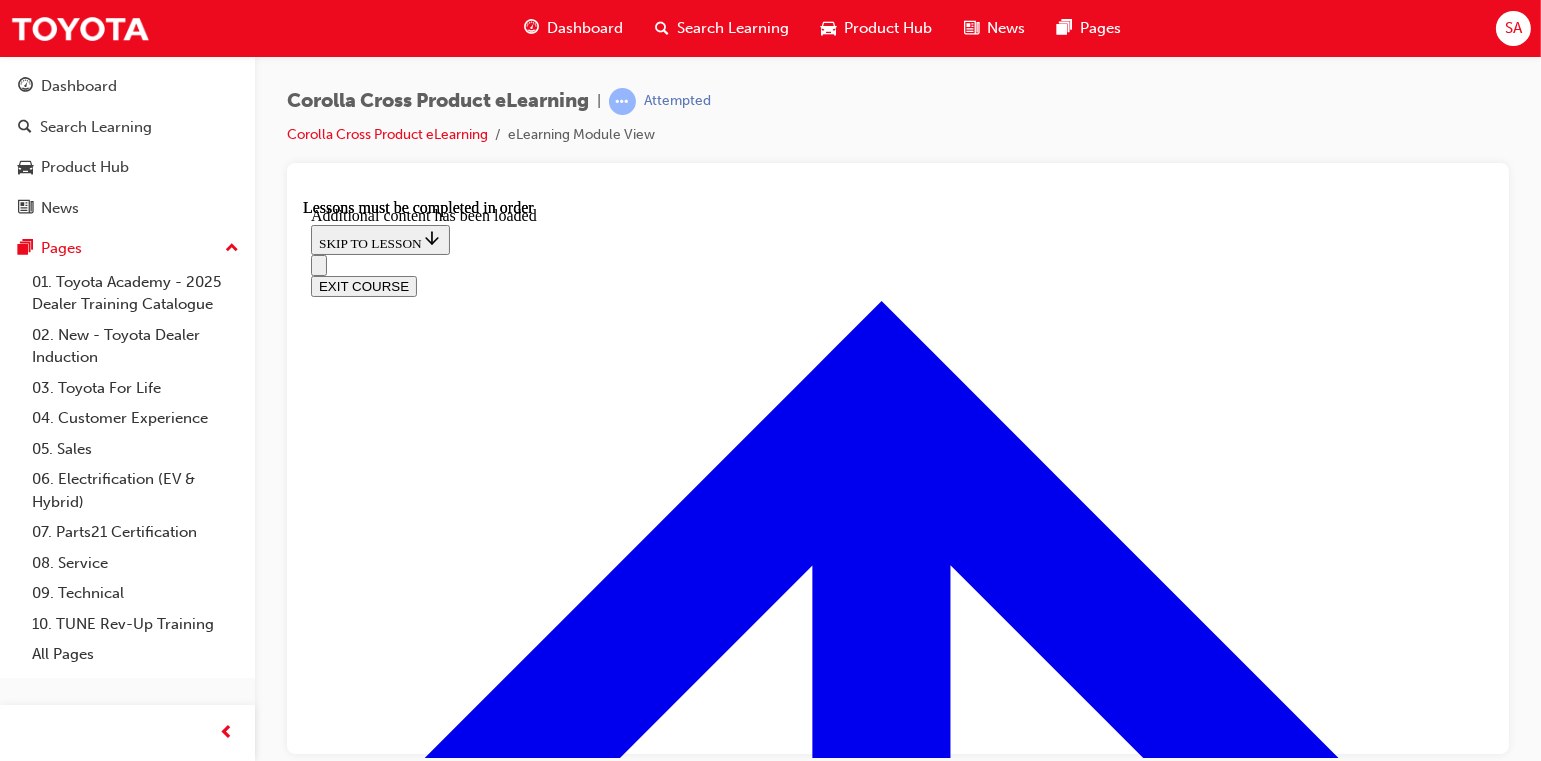 scroll, scrollTop: 4042, scrollLeft: 0, axis: vertical 